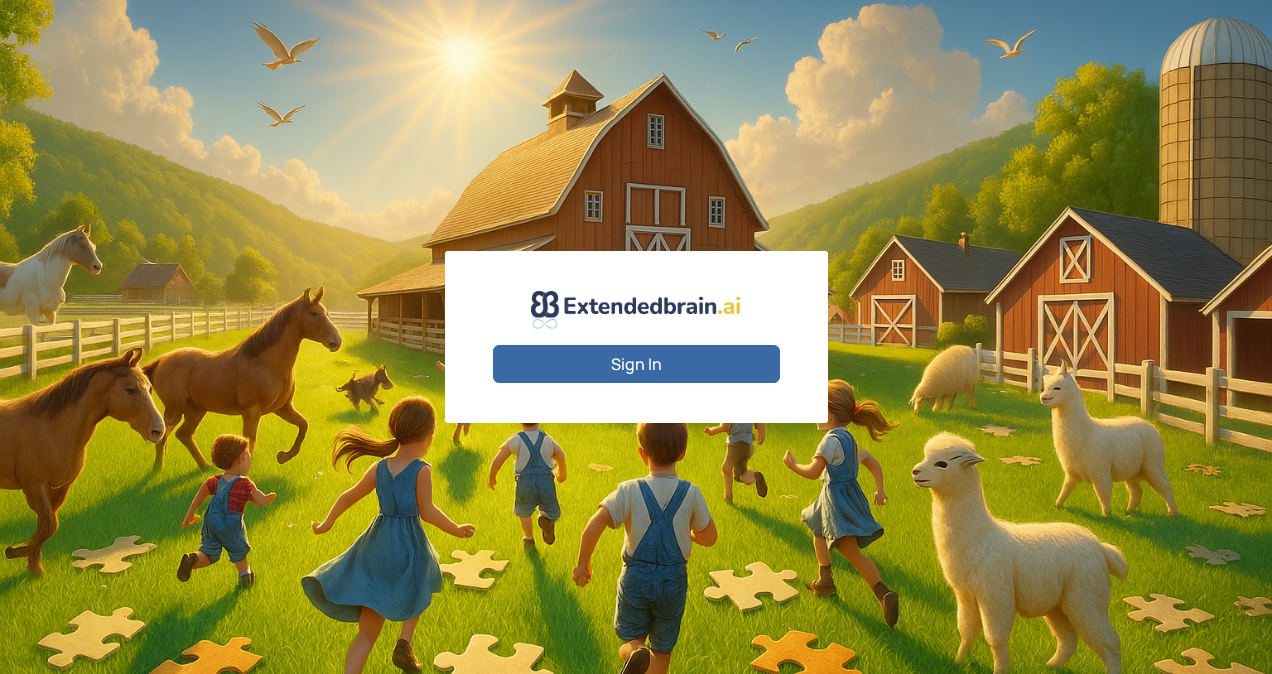 scroll, scrollTop: 0, scrollLeft: 0, axis: both 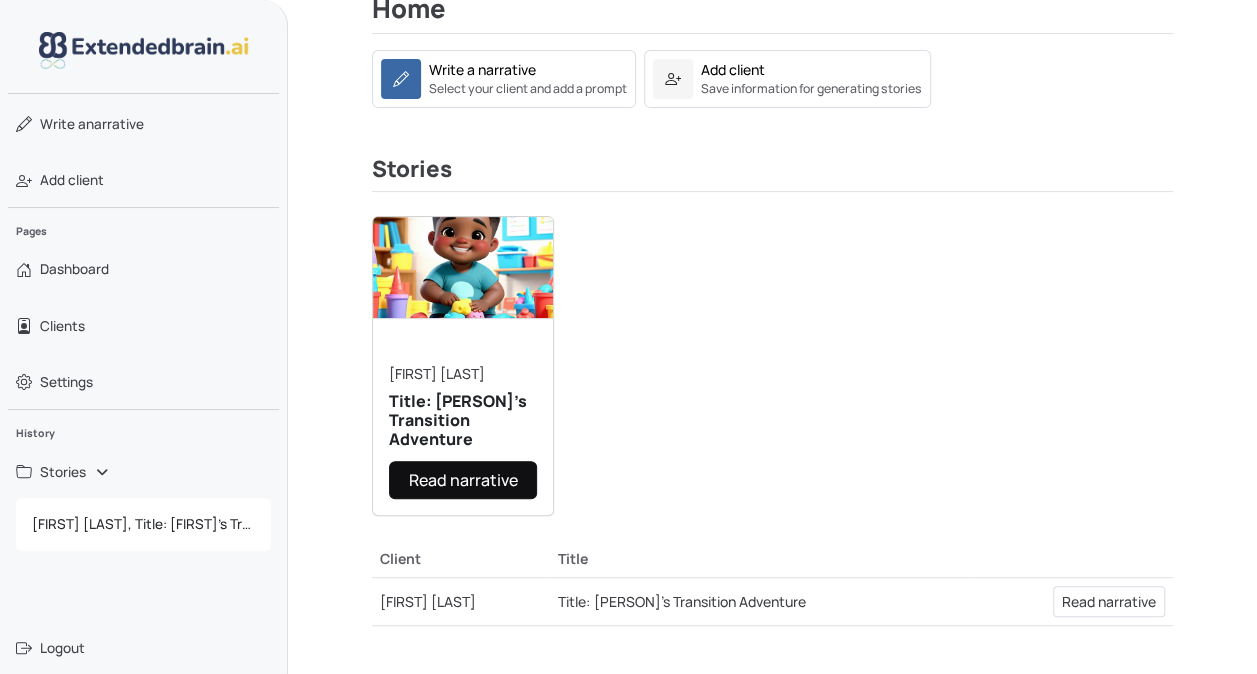 click on "Read narrative" at bounding box center (463, 480) 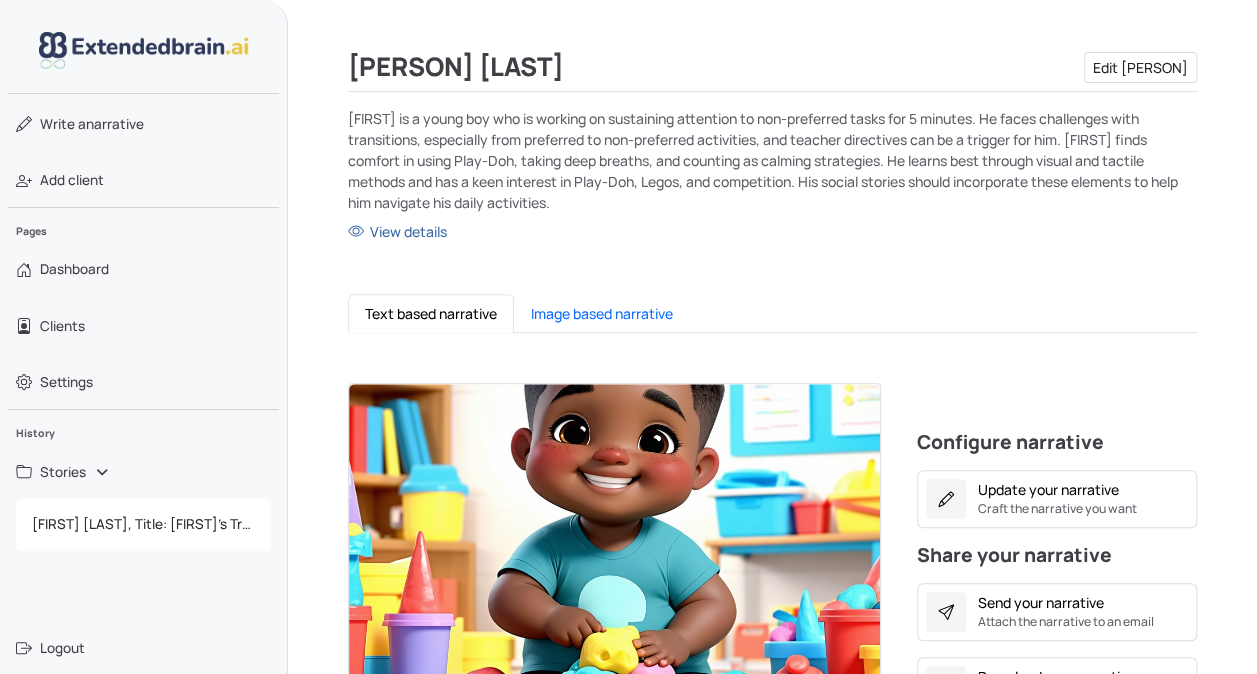 scroll, scrollTop: 174, scrollLeft: 0, axis: vertical 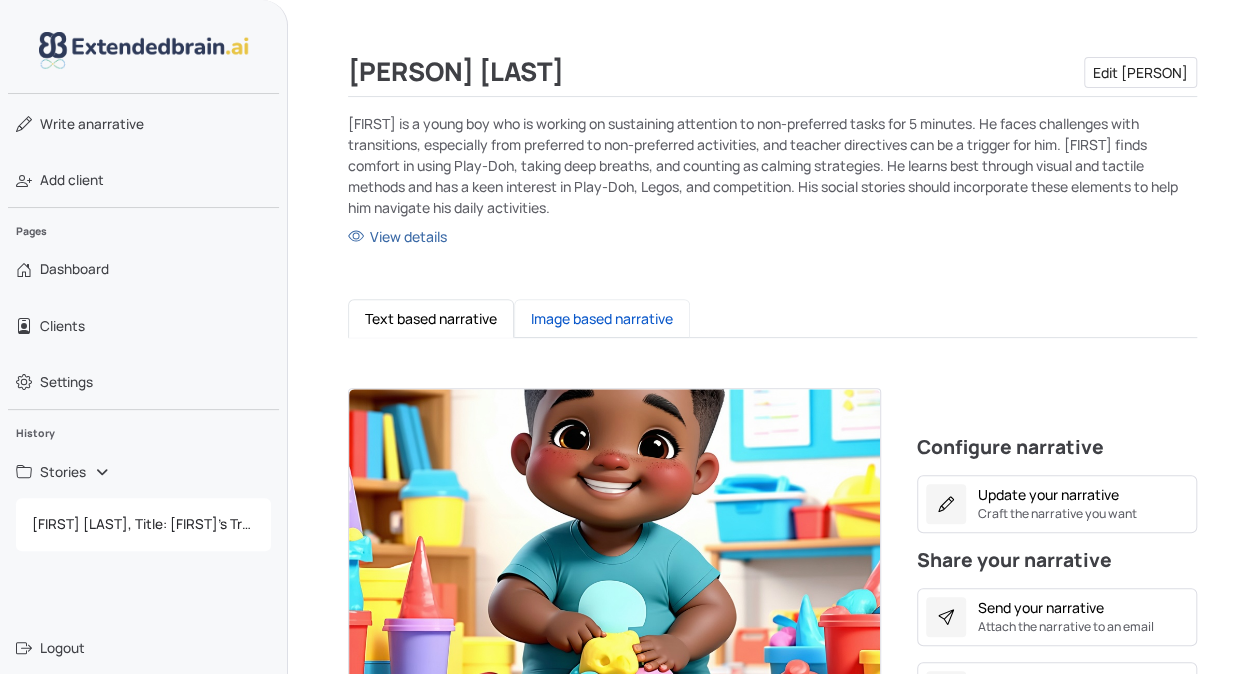 click on "Image based narrative" at bounding box center (602, 318) 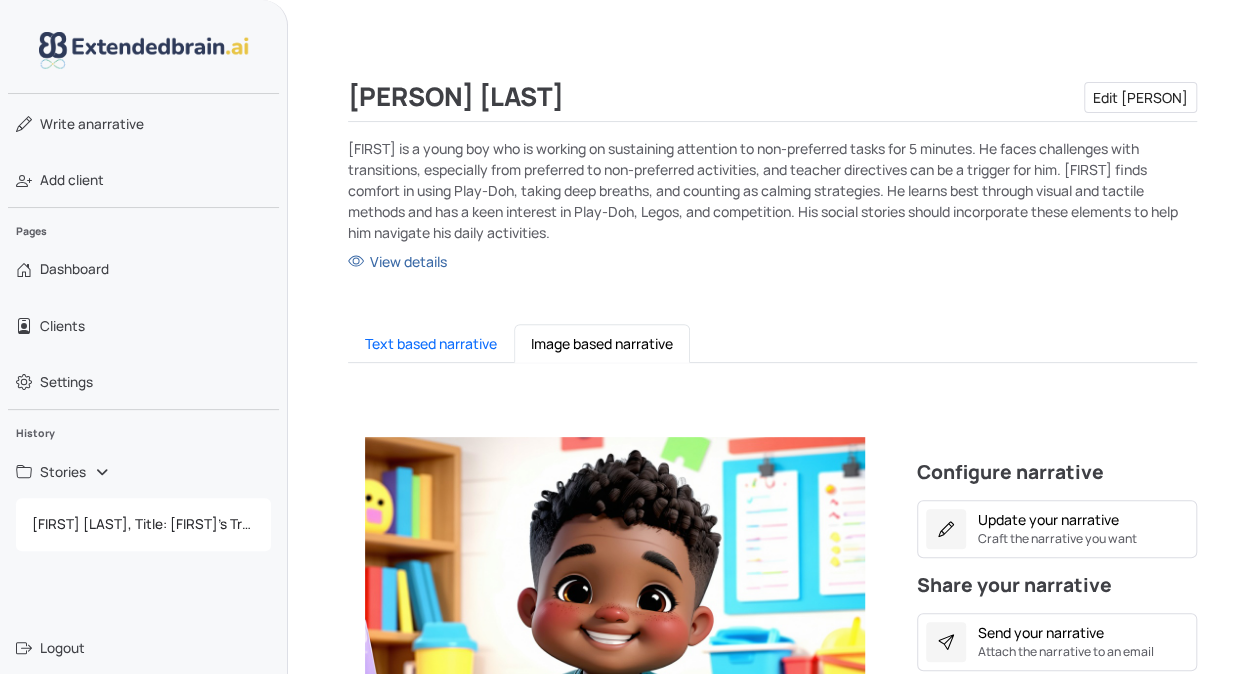 scroll, scrollTop: 150, scrollLeft: 0, axis: vertical 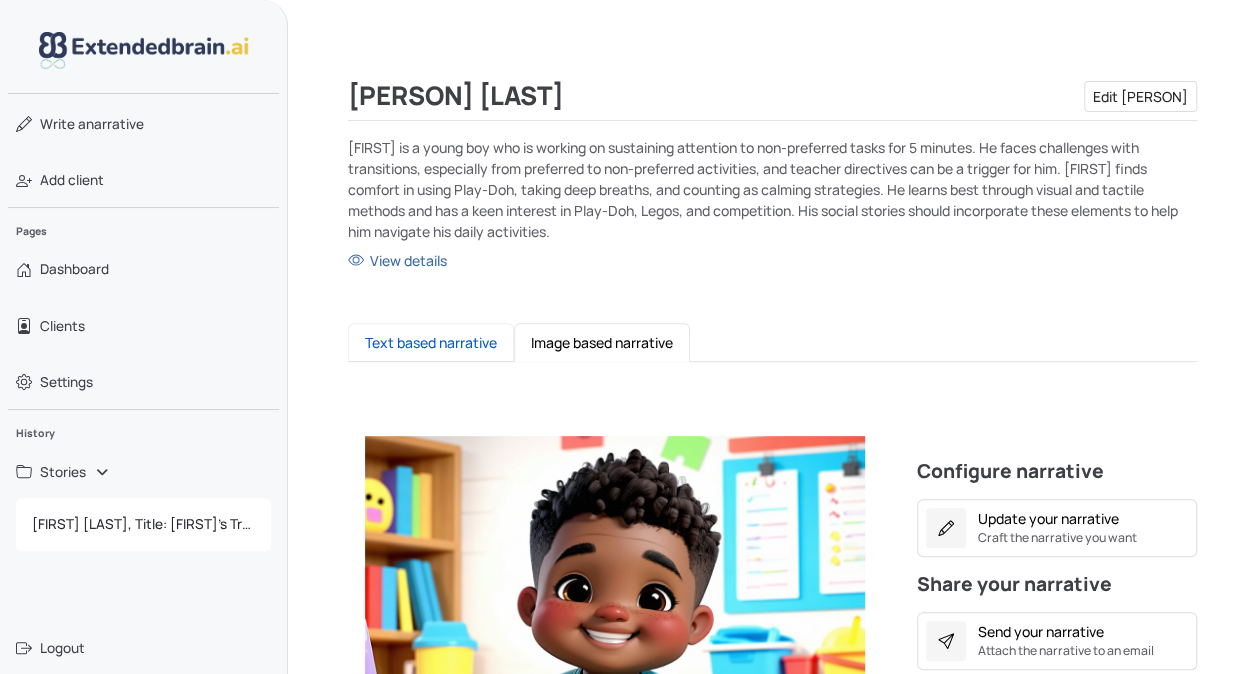 click on "Text based narrative" at bounding box center (431, 342) 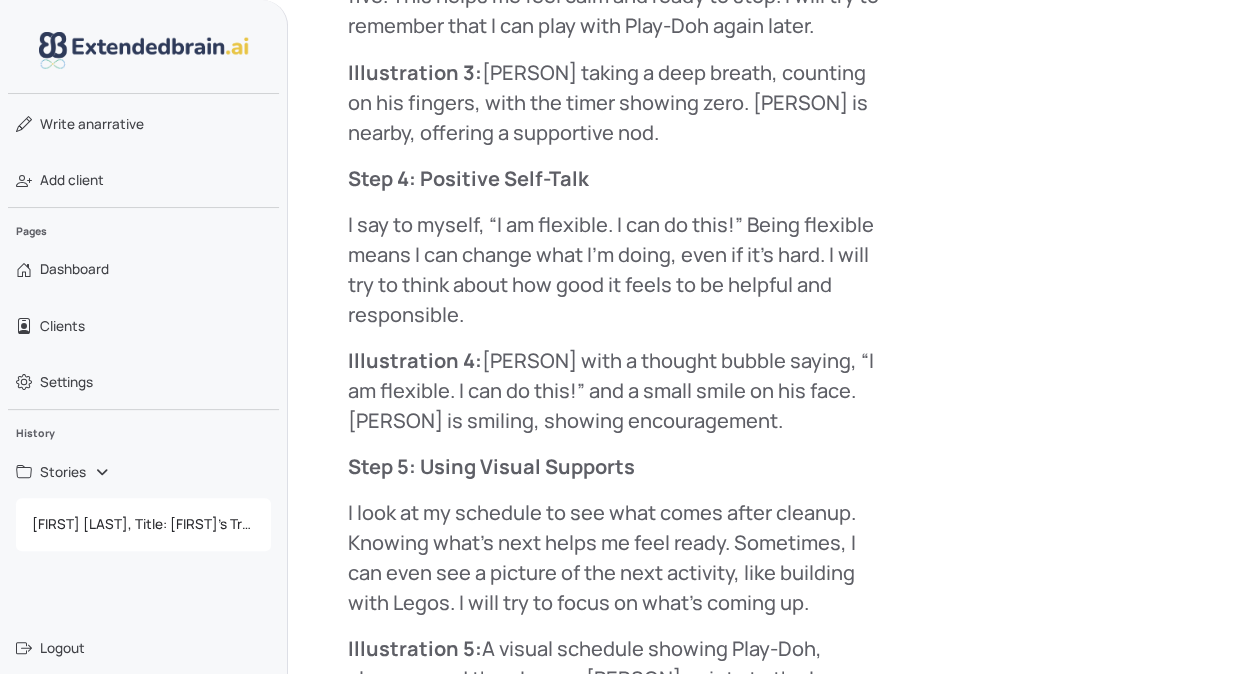 scroll, scrollTop: 1815, scrollLeft: 0, axis: vertical 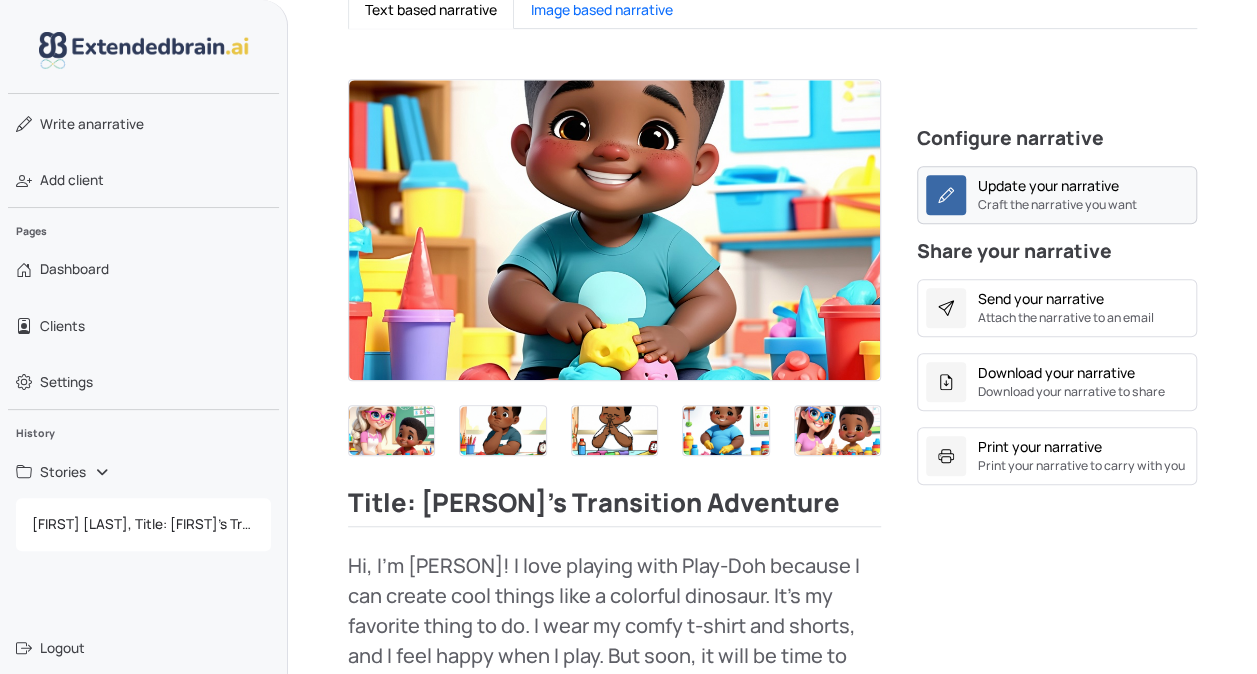 click on "Craft the narrative you want" at bounding box center (1057, 205) 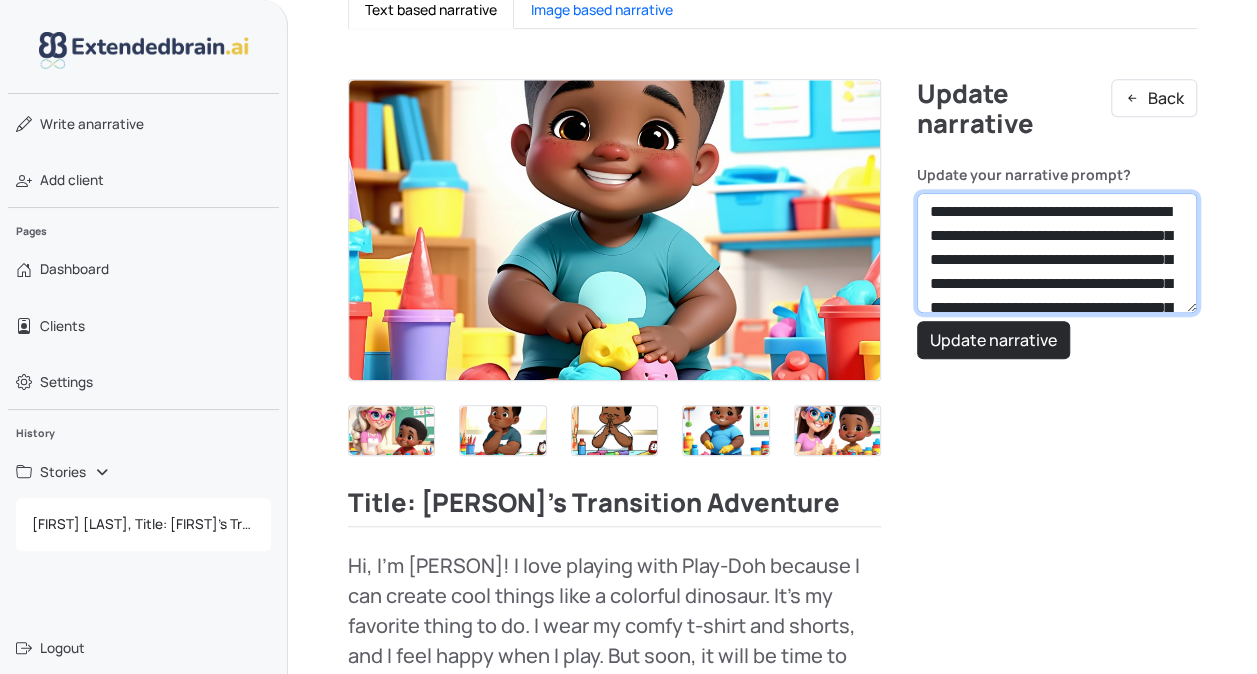 click on "**********" at bounding box center [1057, 253] 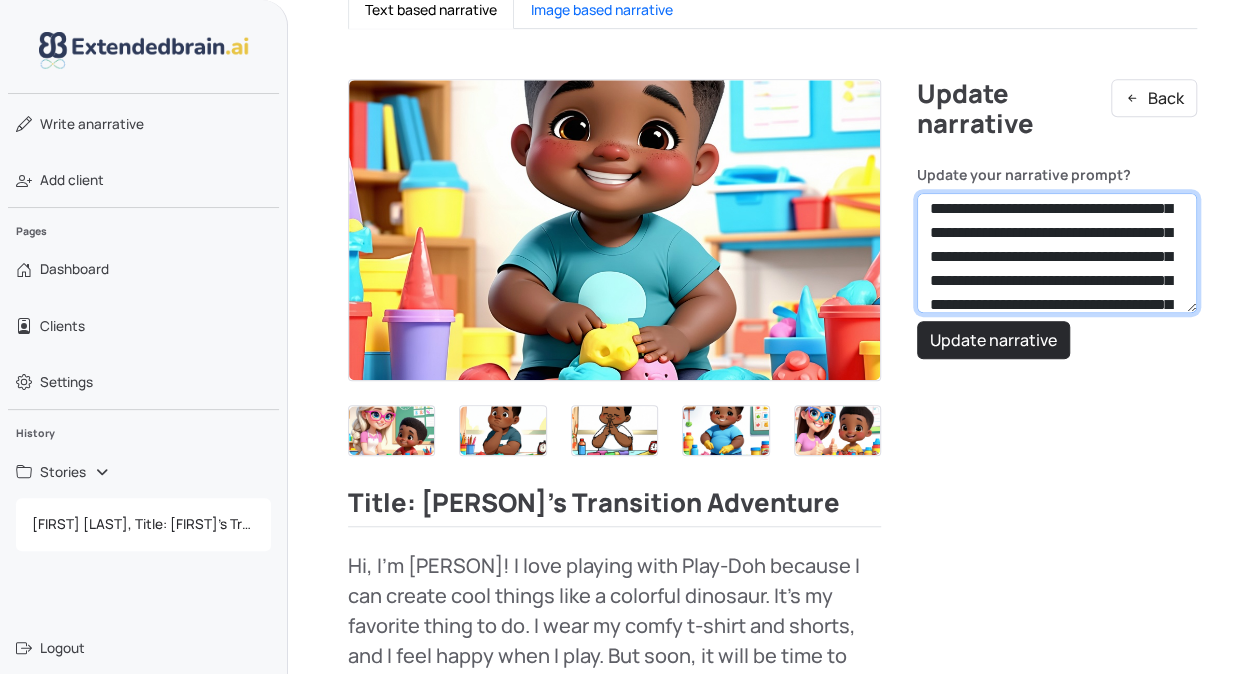 scroll, scrollTop: 50, scrollLeft: 0, axis: vertical 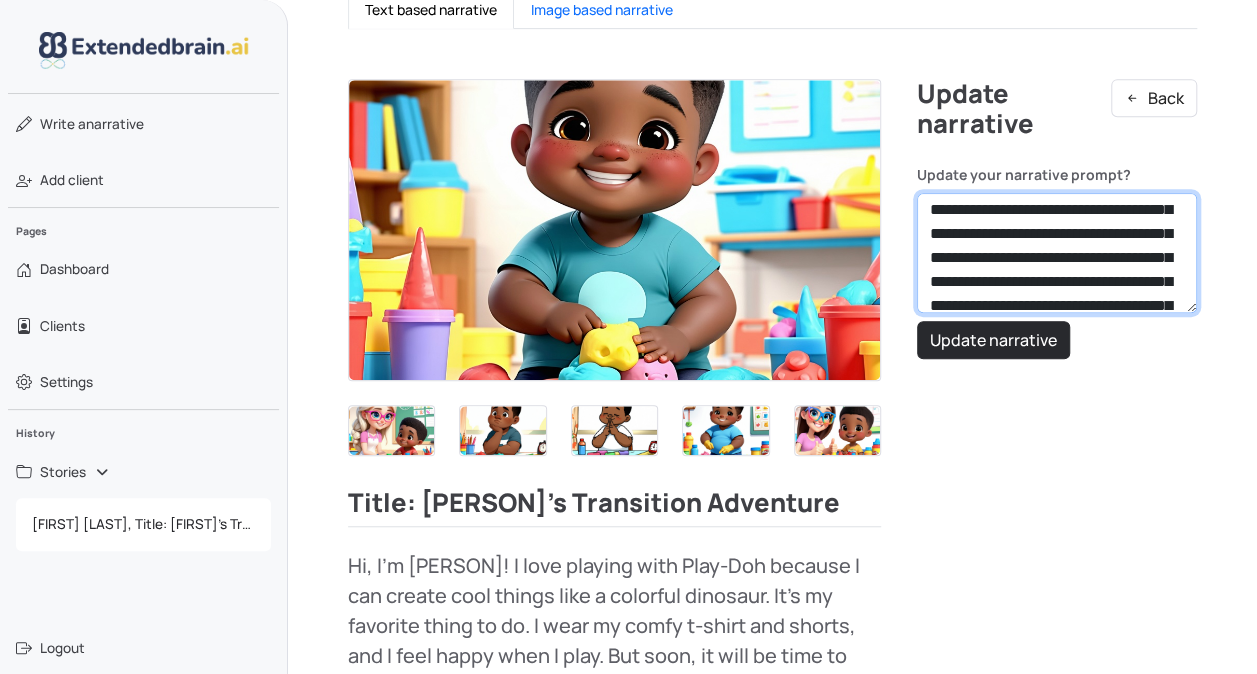 click on "**********" at bounding box center (1057, 253) 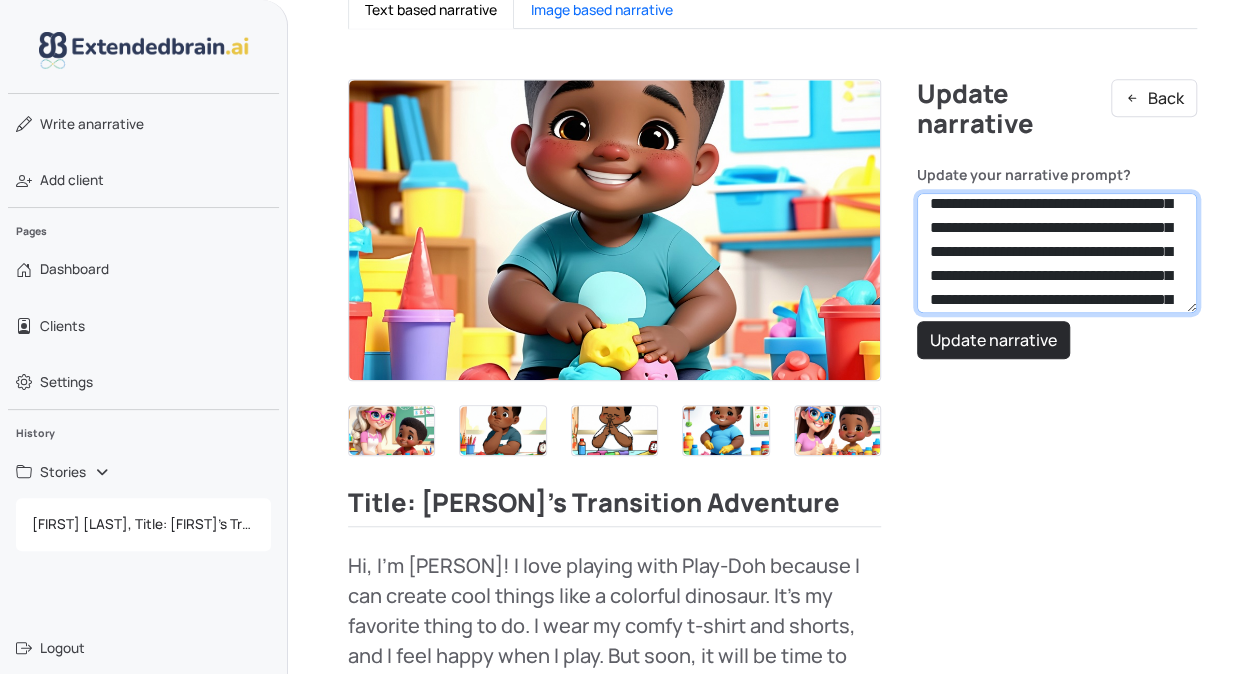 scroll, scrollTop: 82, scrollLeft: 0, axis: vertical 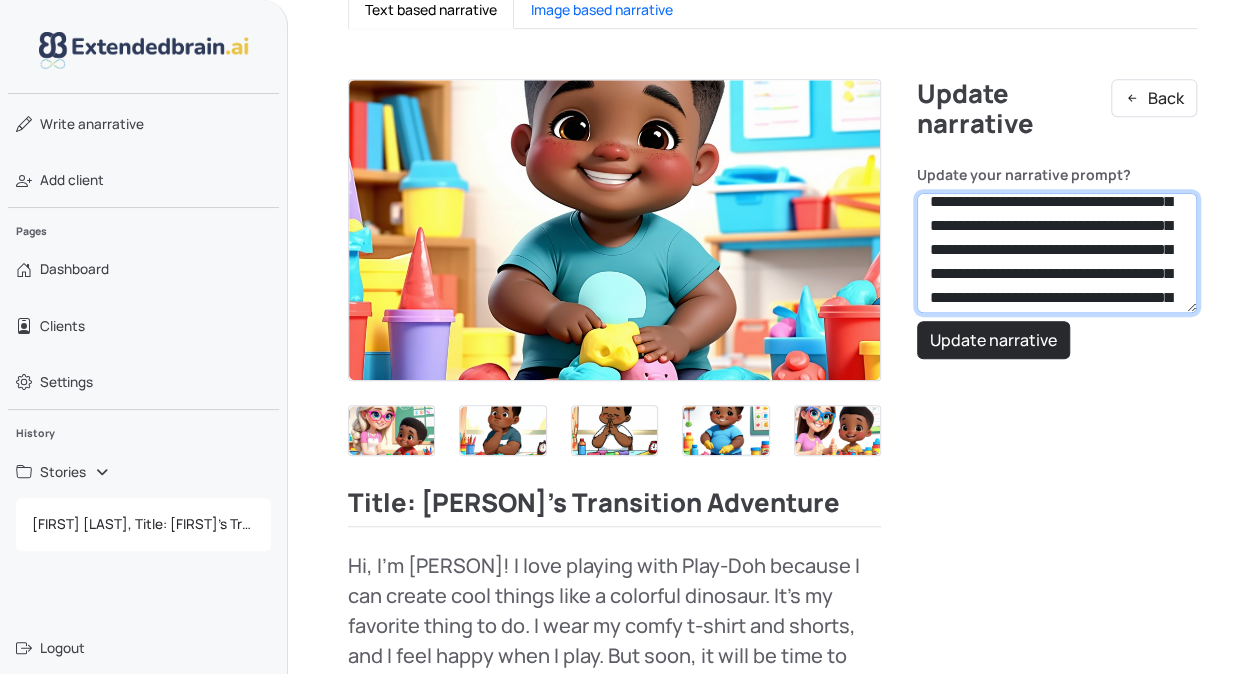 click on "**********" at bounding box center [1057, 253] 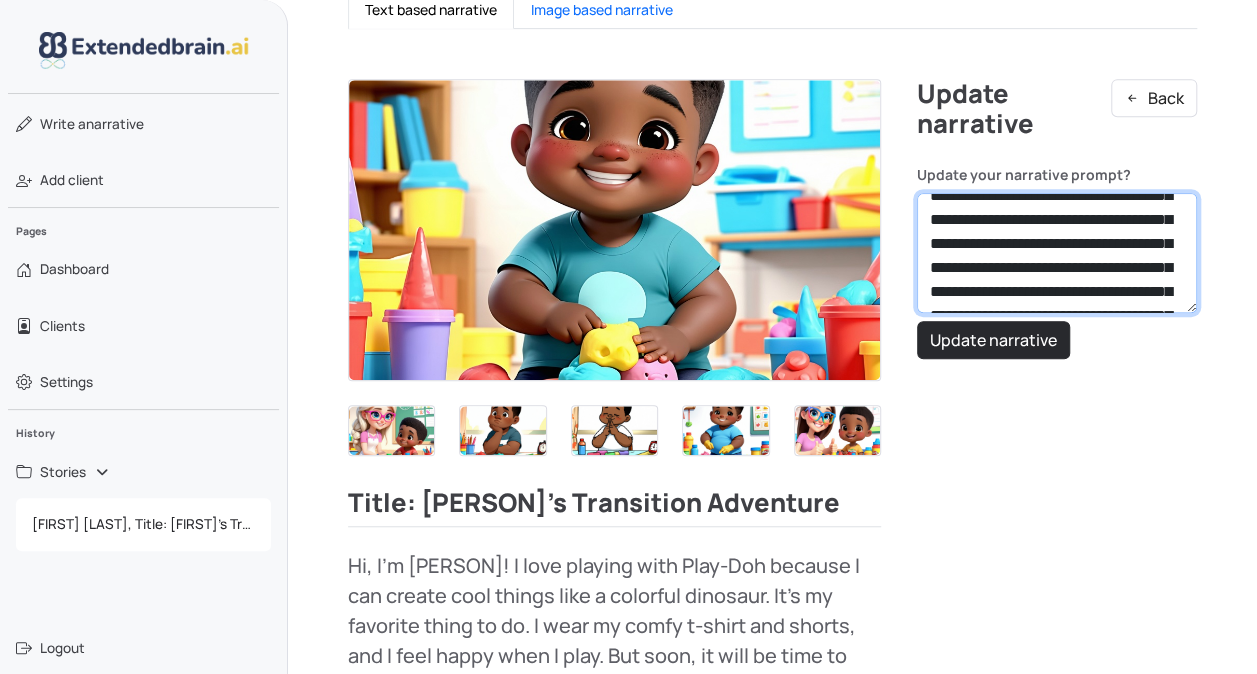 scroll, scrollTop: 65, scrollLeft: 0, axis: vertical 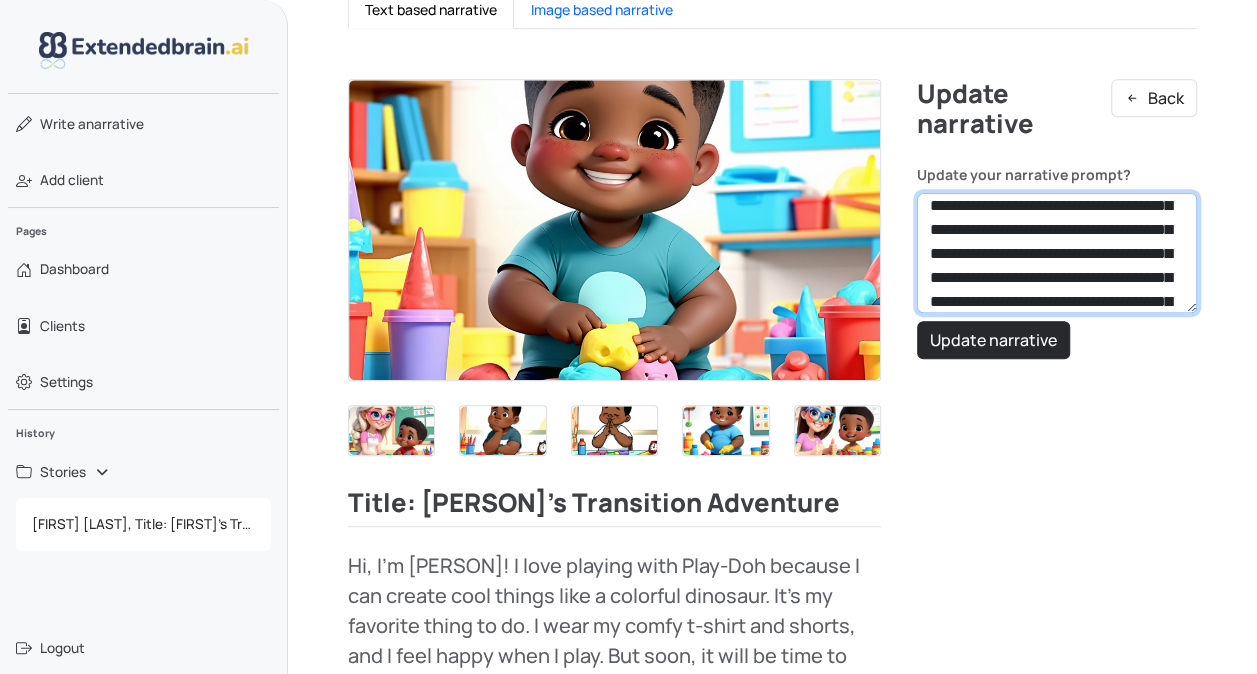 click on "**********" at bounding box center (1057, 253) 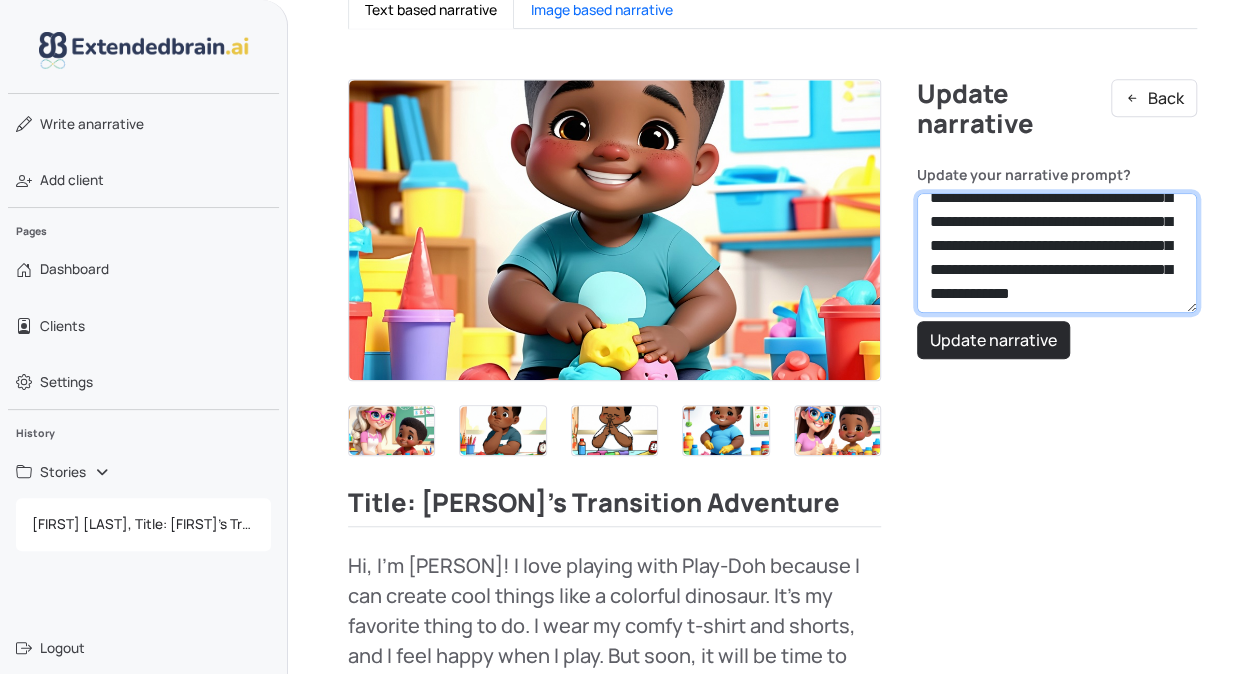 scroll, scrollTop: 598, scrollLeft: 0, axis: vertical 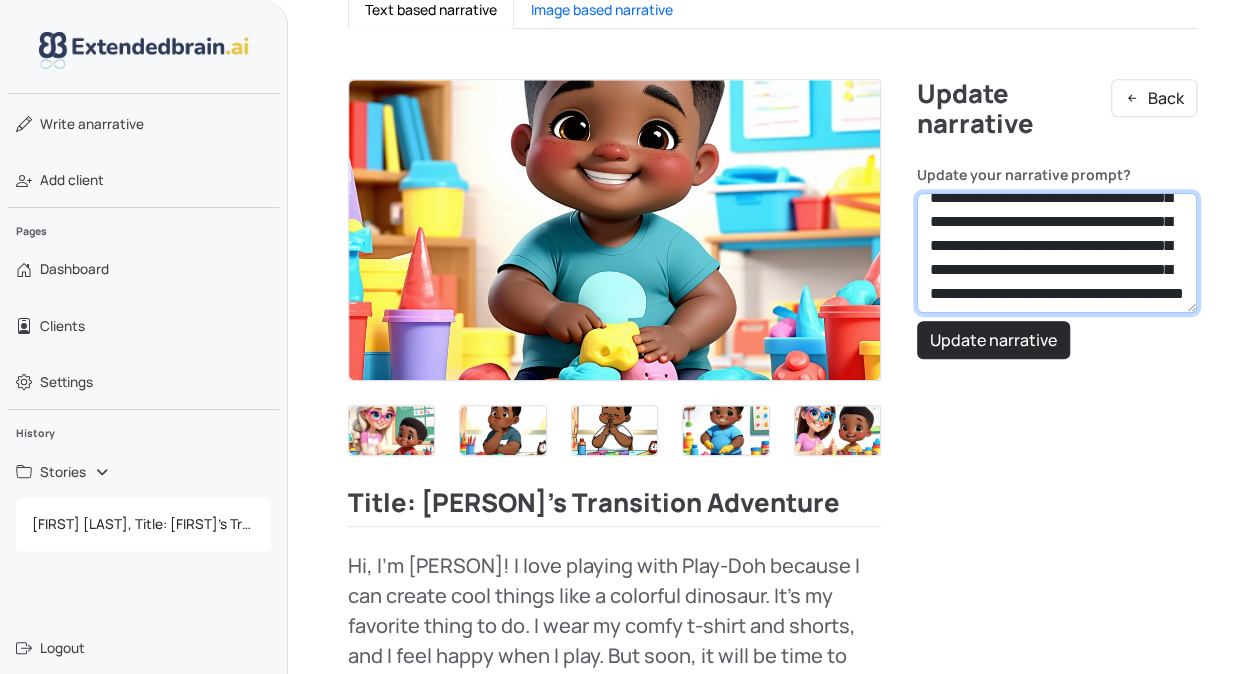 click on "**********" at bounding box center [1057, 253] 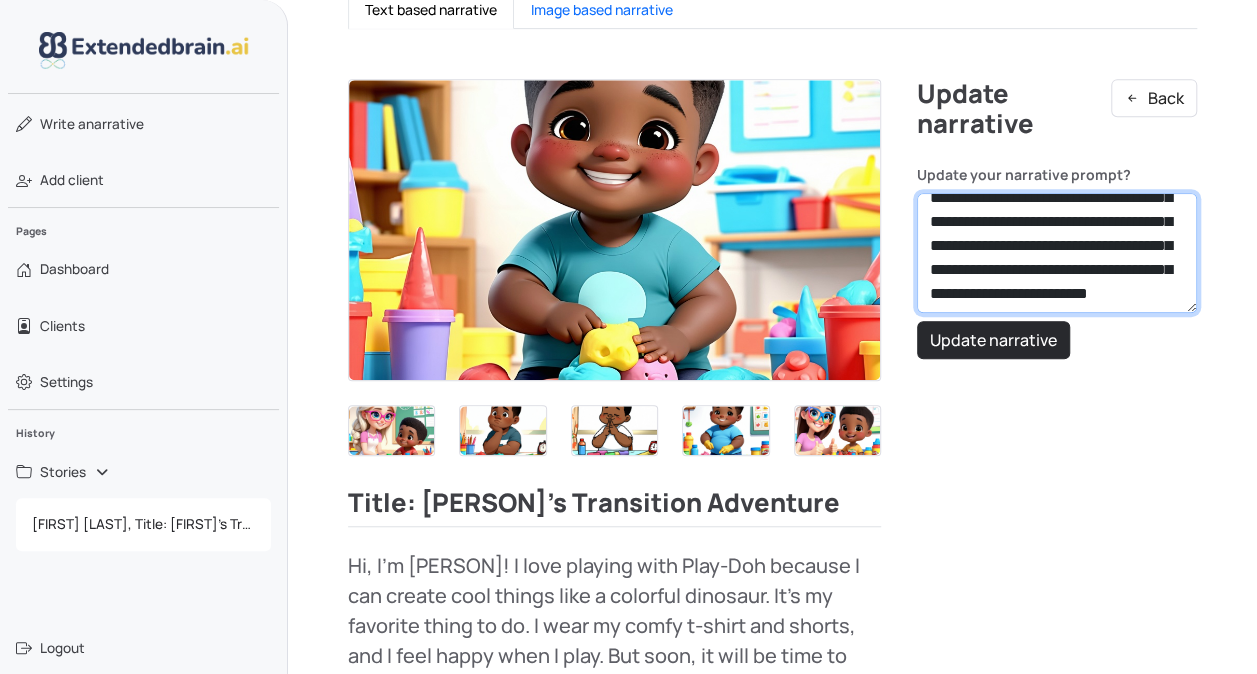 scroll, scrollTop: 652, scrollLeft: 0, axis: vertical 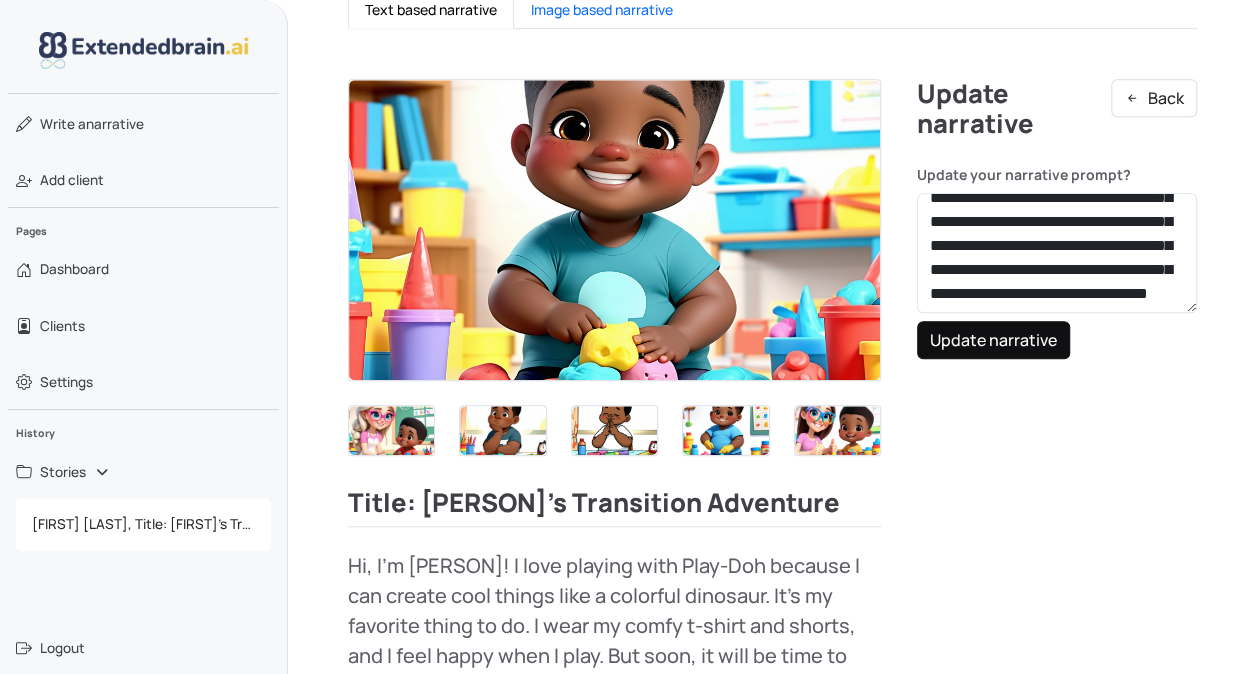 click on "Update narrative" at bounding box center [993, 340] 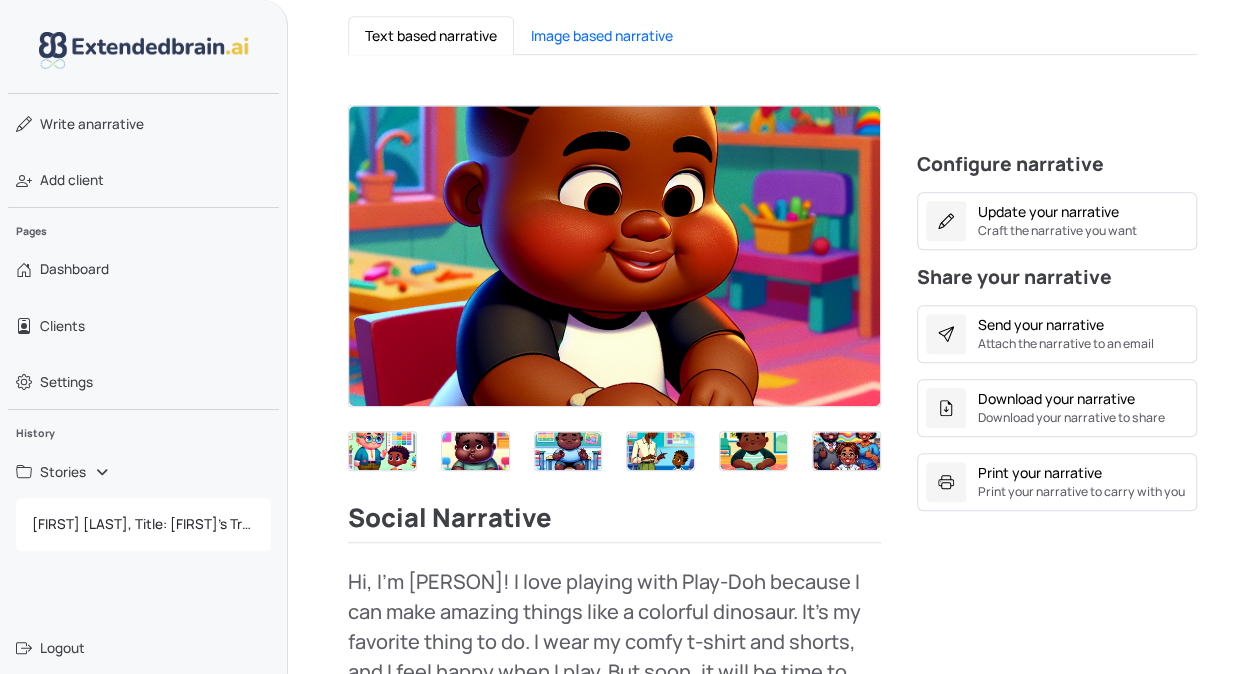 scroll, scrollTop: 455, scrollLeft: 0, axis: vertical 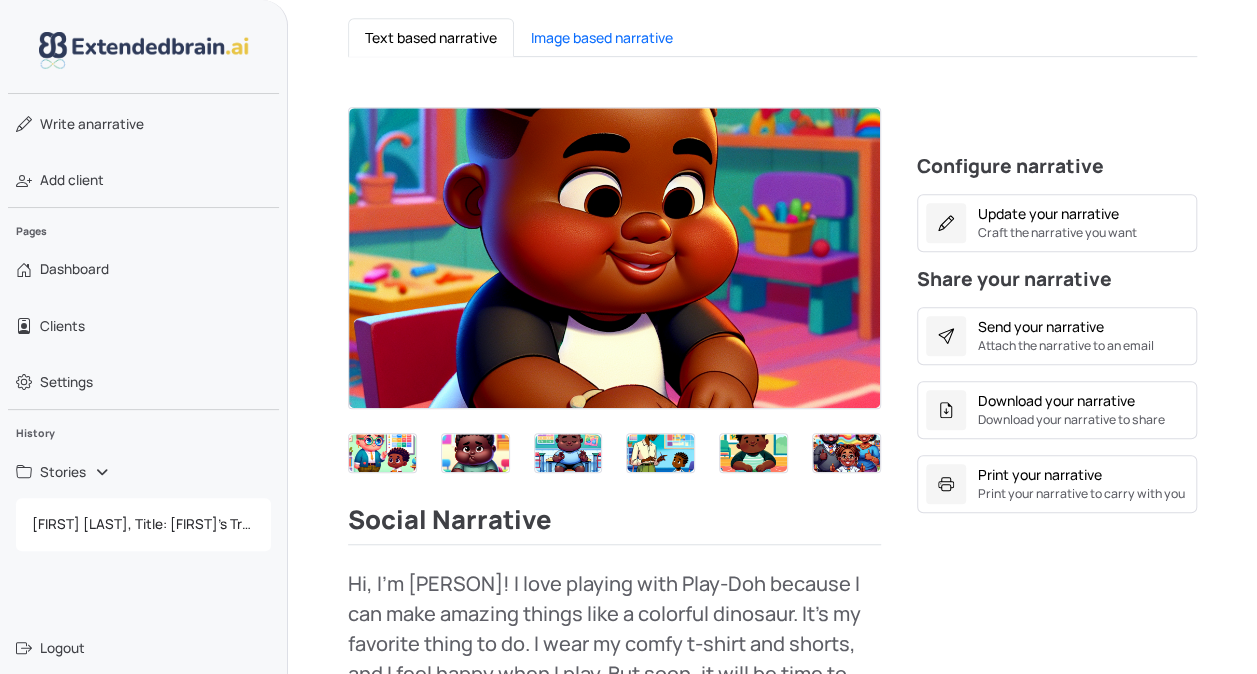 click at bounding box center (382, 453) 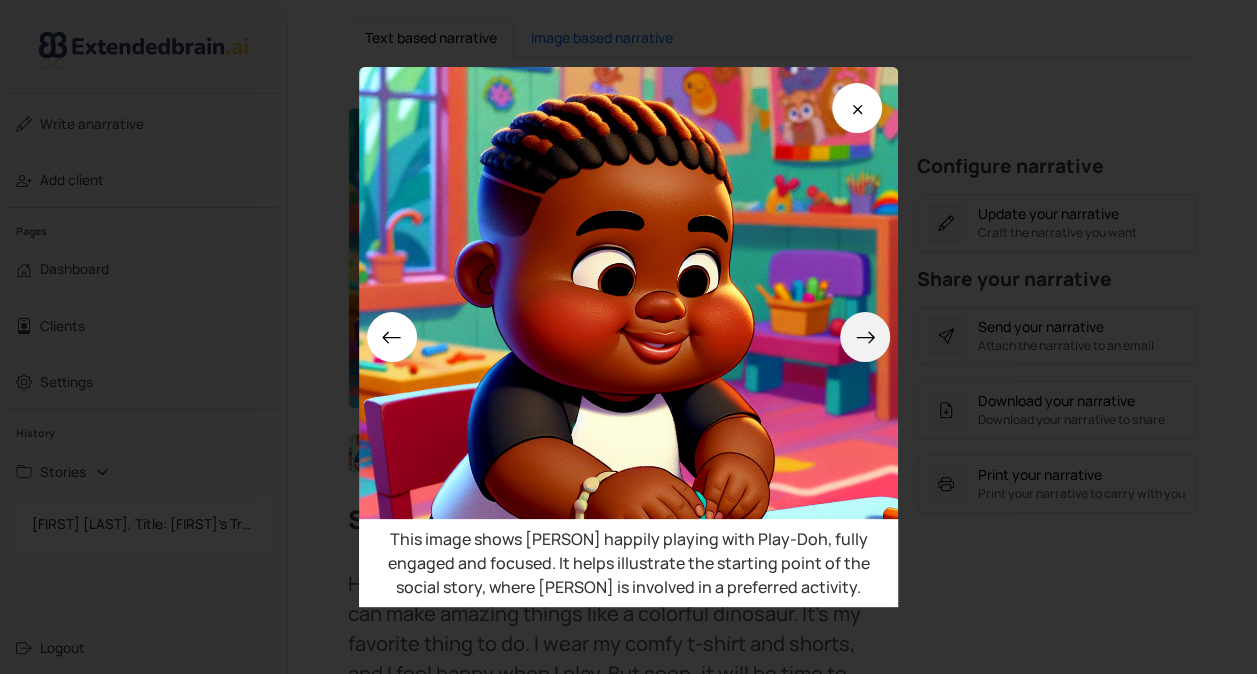 click 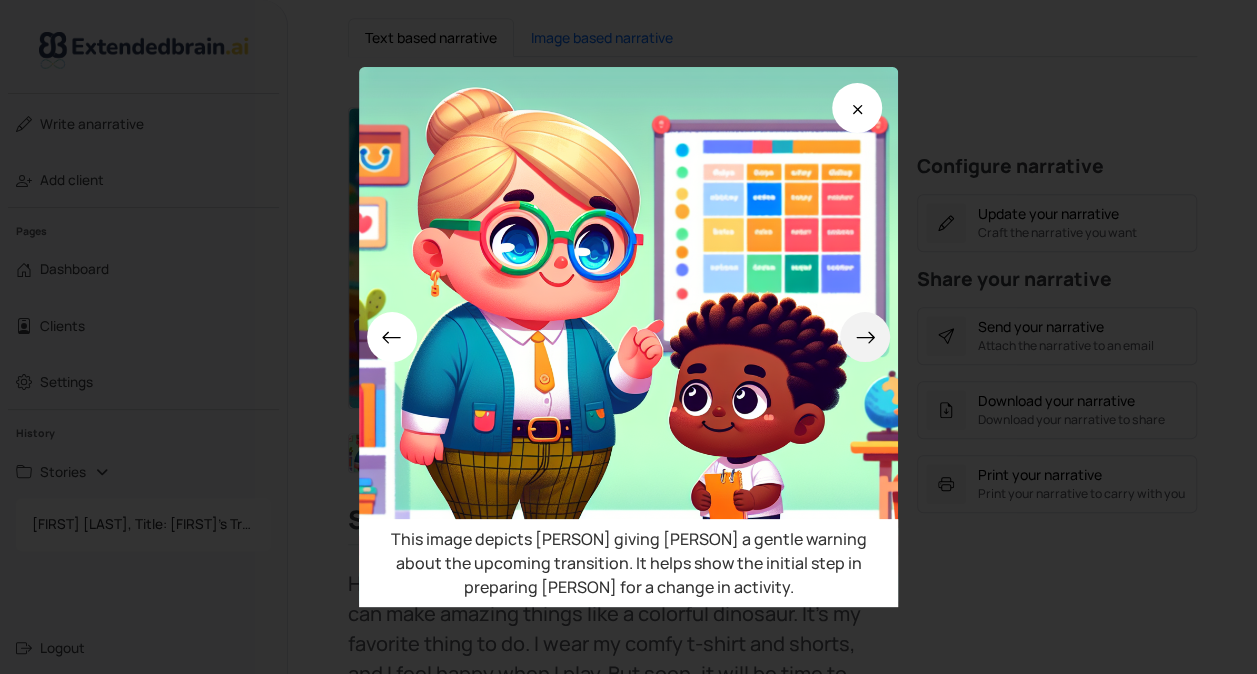 click 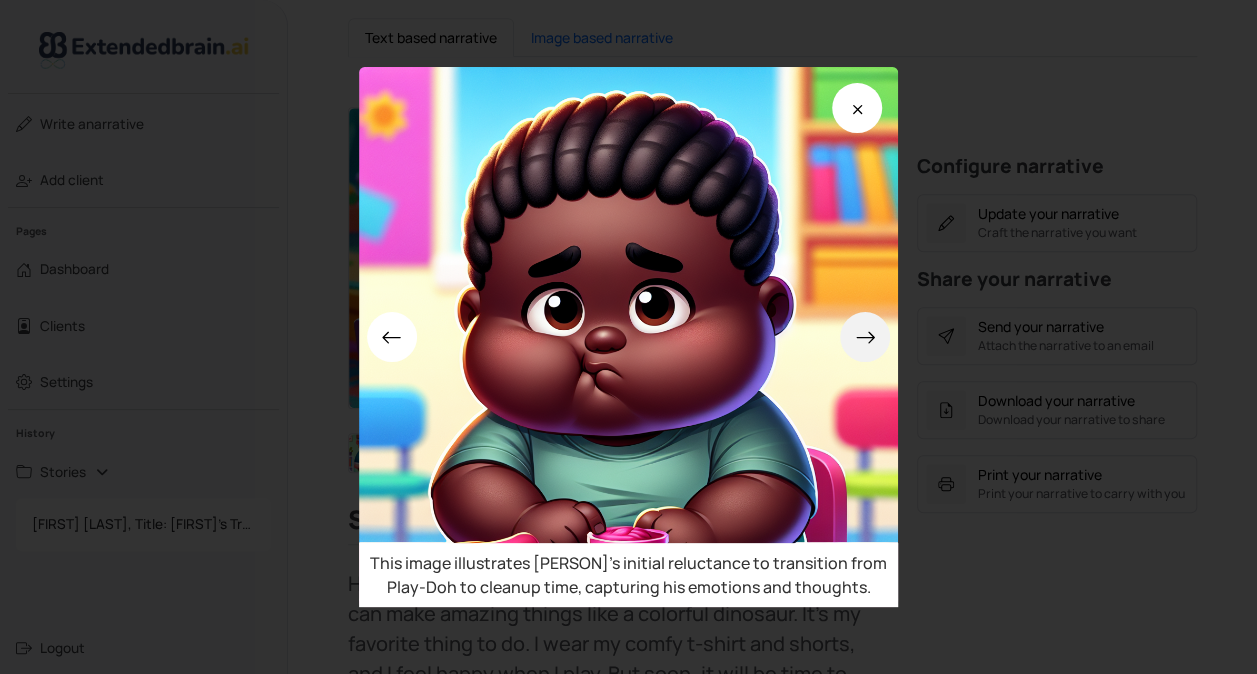 click 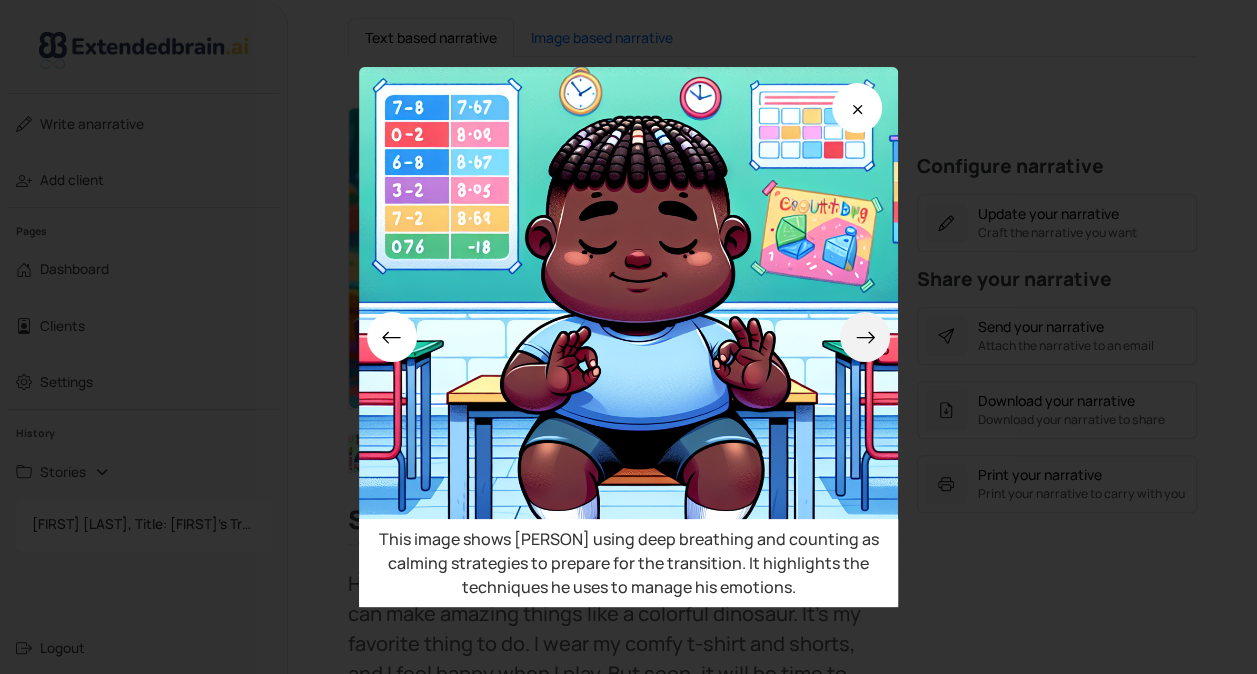 click 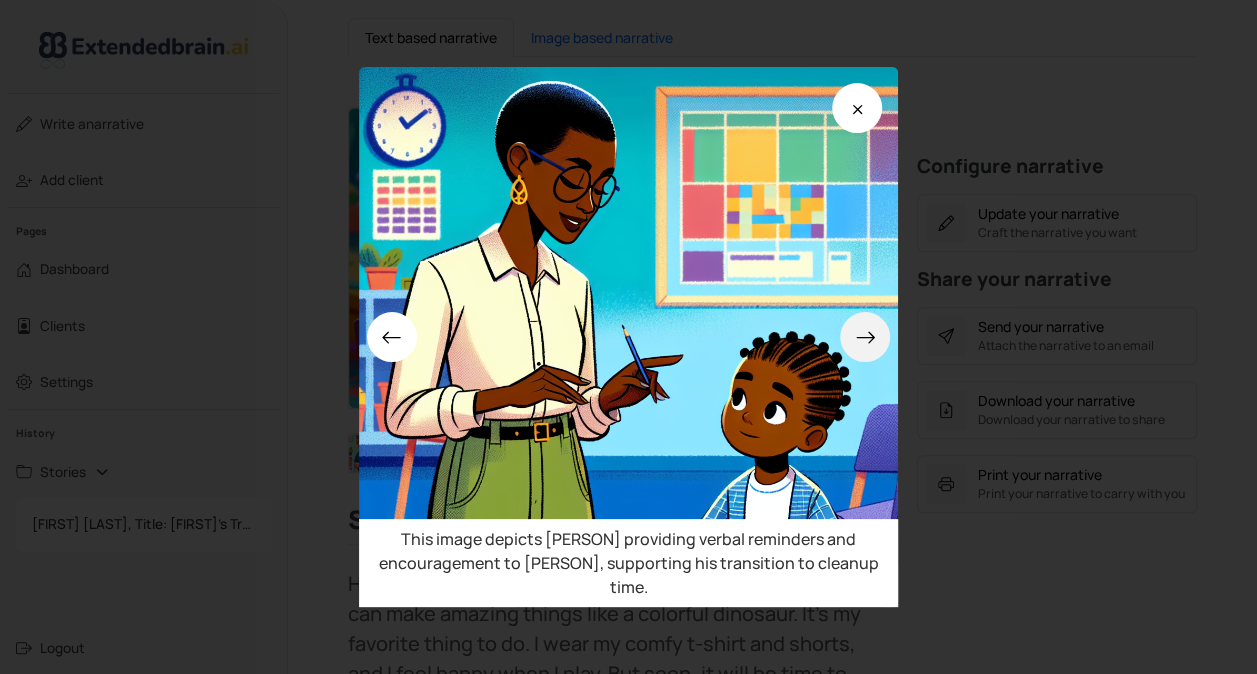 click 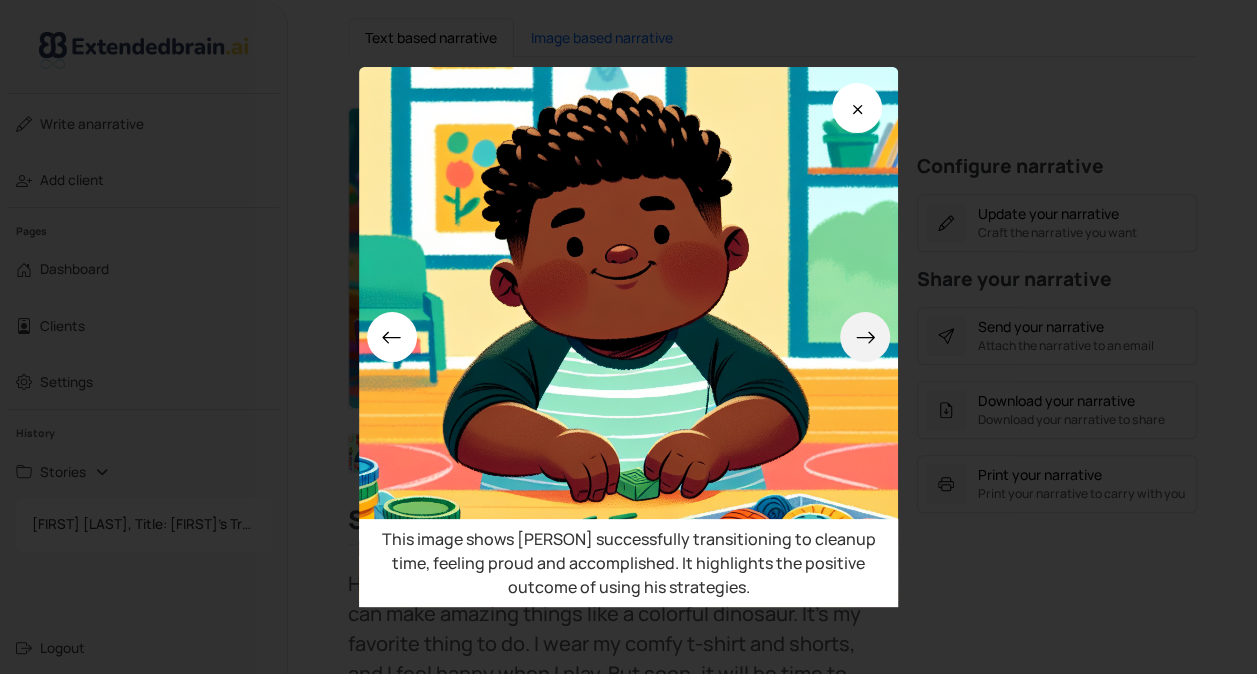 click 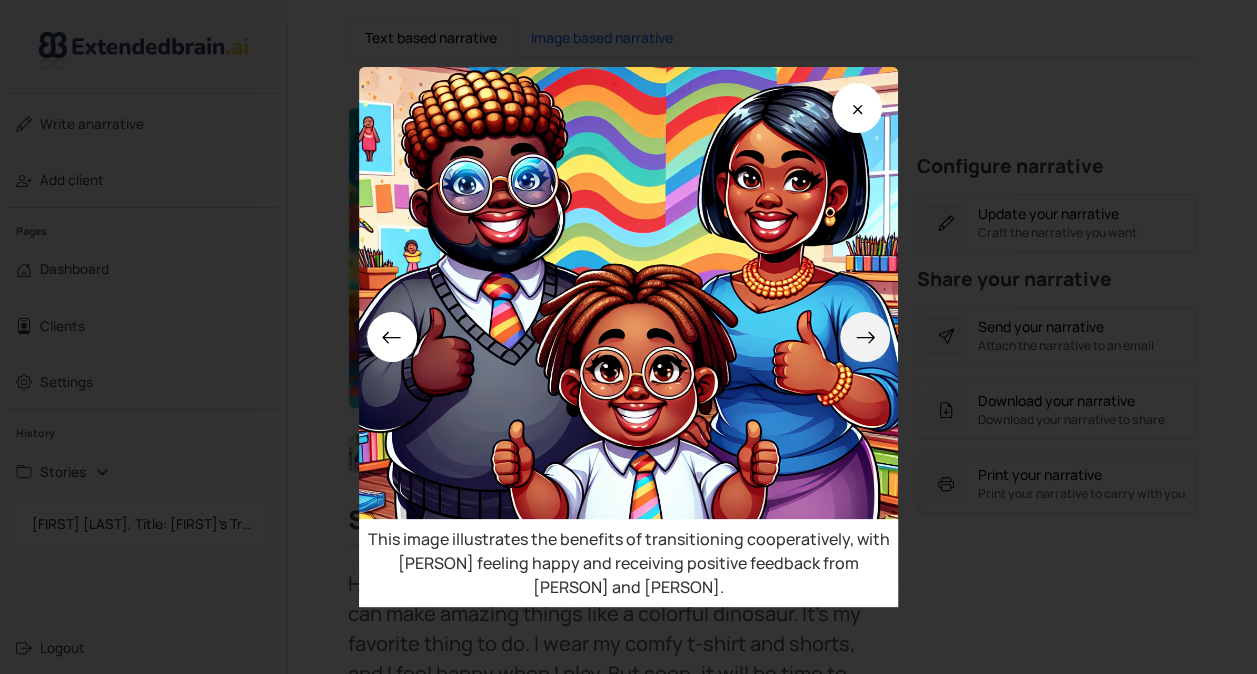 click 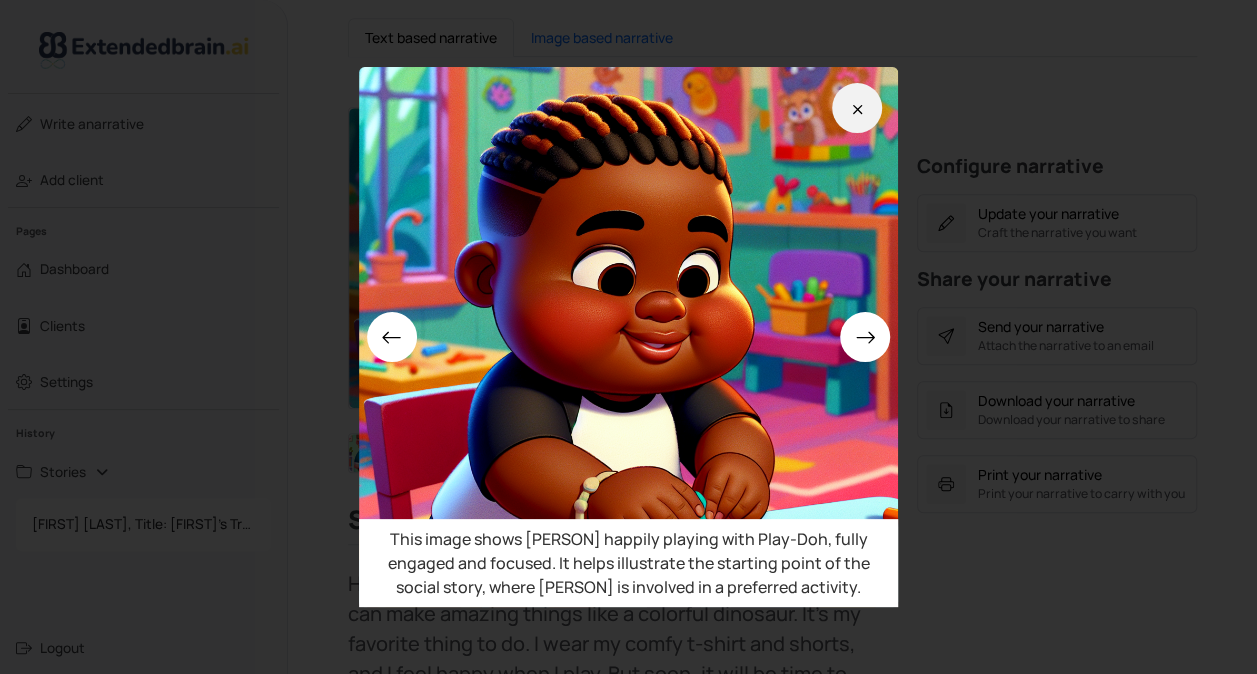 click 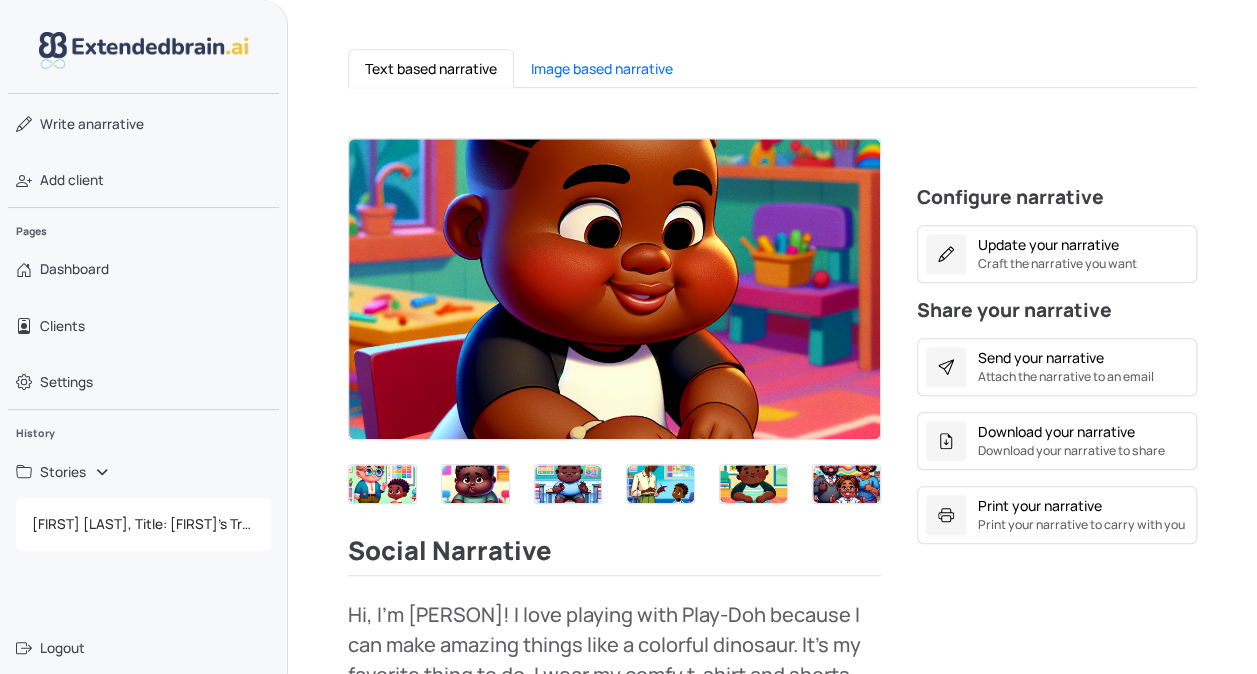 scroll, scrollTop: 425, scrollLeft: 0, axis: vertical 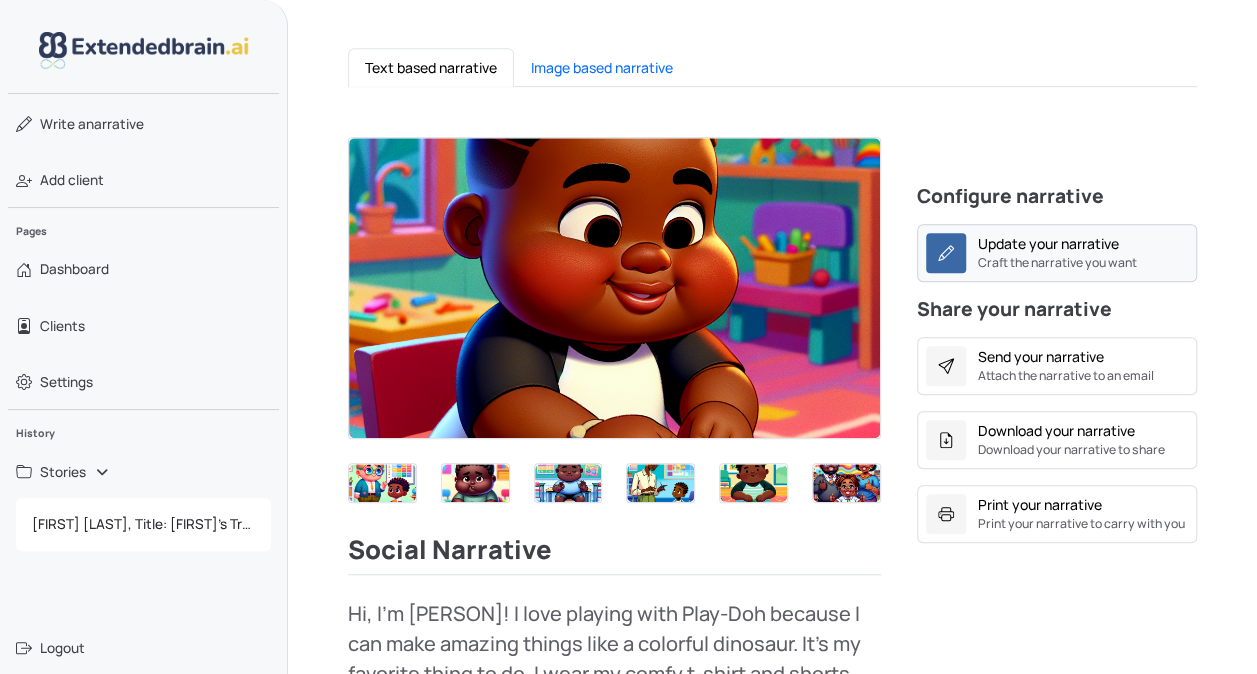 click on "Update your narrative" at bounding box center (1048, 243) 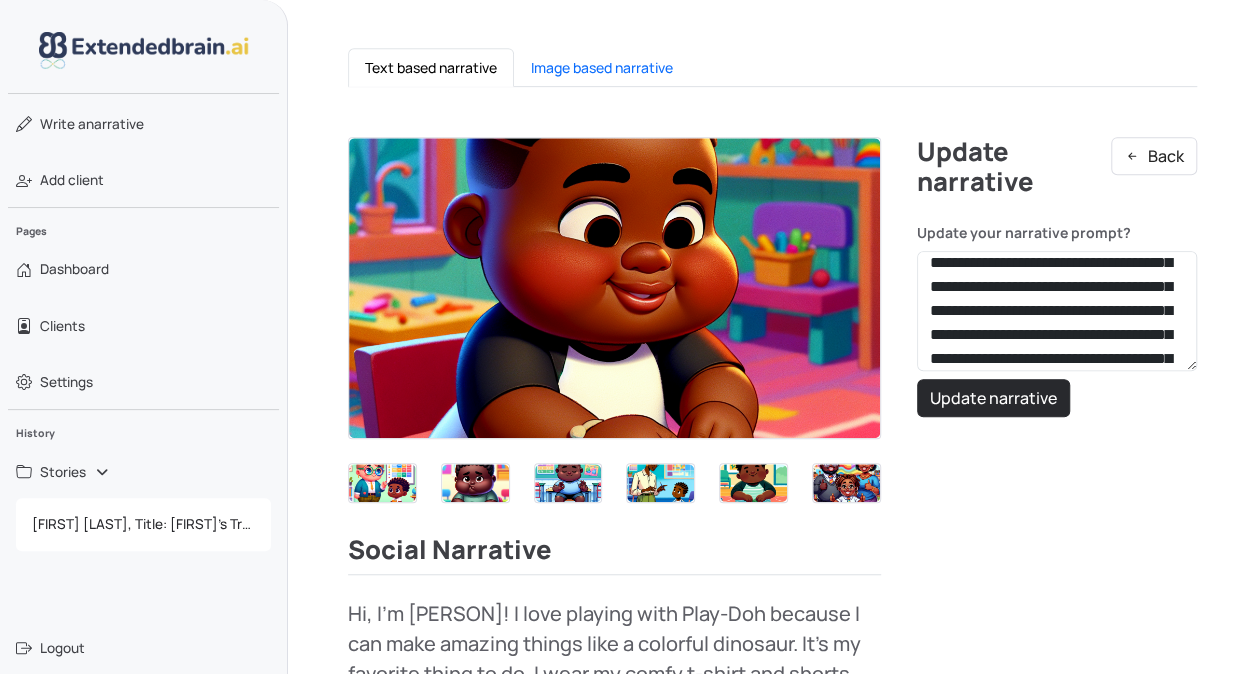 scroll, scrollTop: 54, scrollLeft: 0, axis: vertical 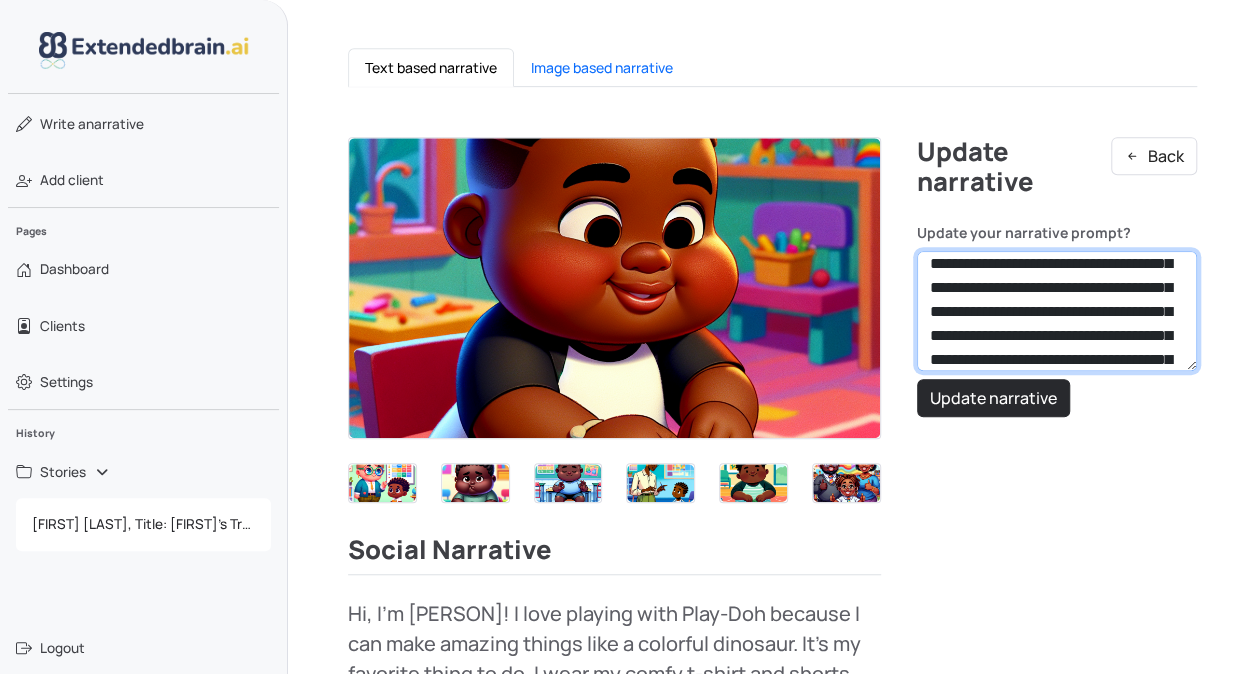 click on "**********" at bounding box center [1057, 311] 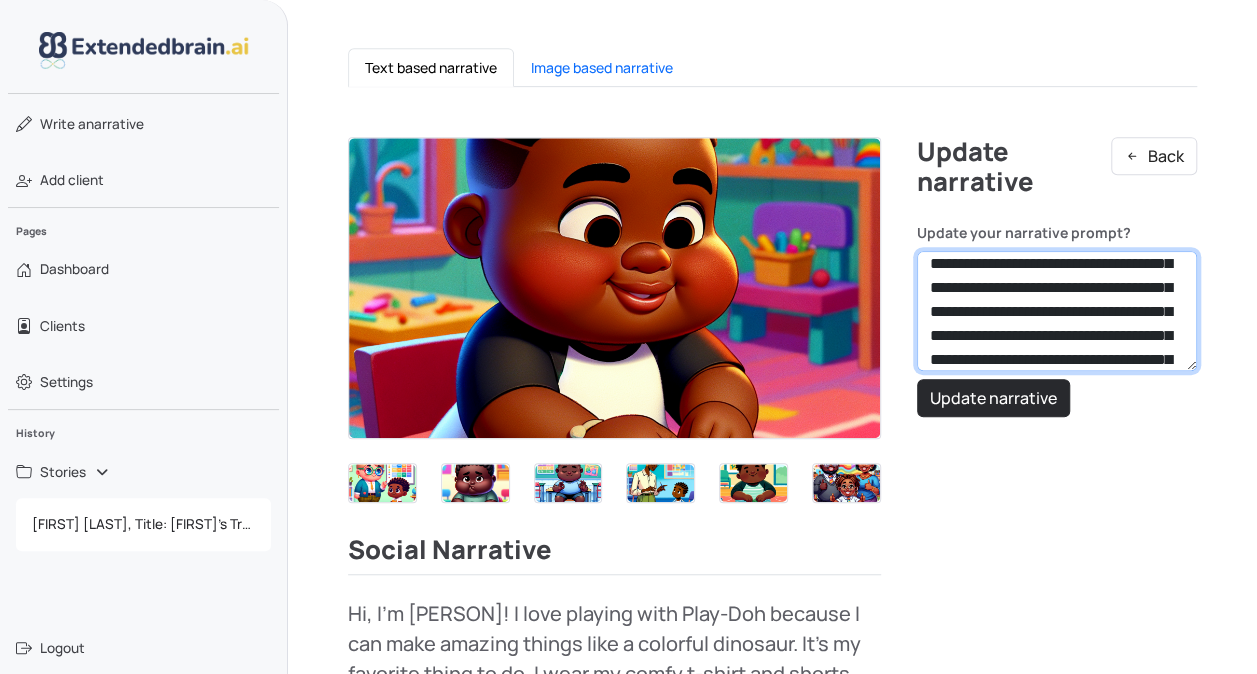 click on "**********" at bounding box center [1057, 311] 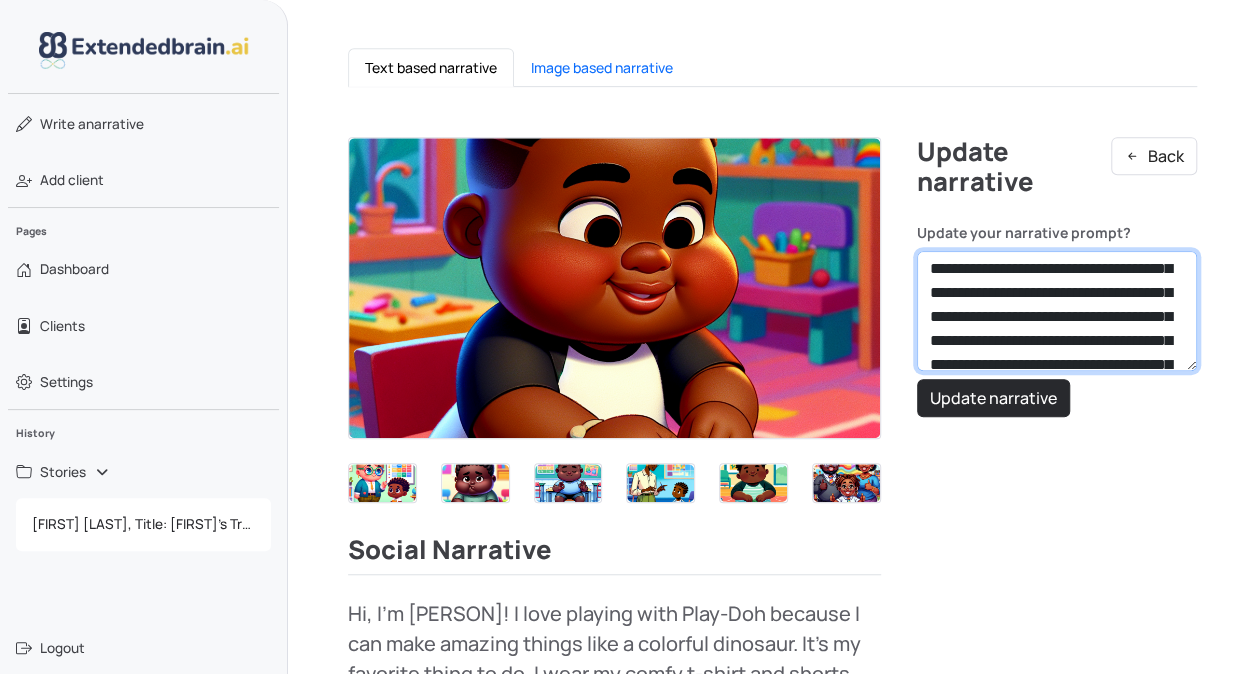 scroll, scrollTop: 146, scrollLeft: 0, axis: vertical 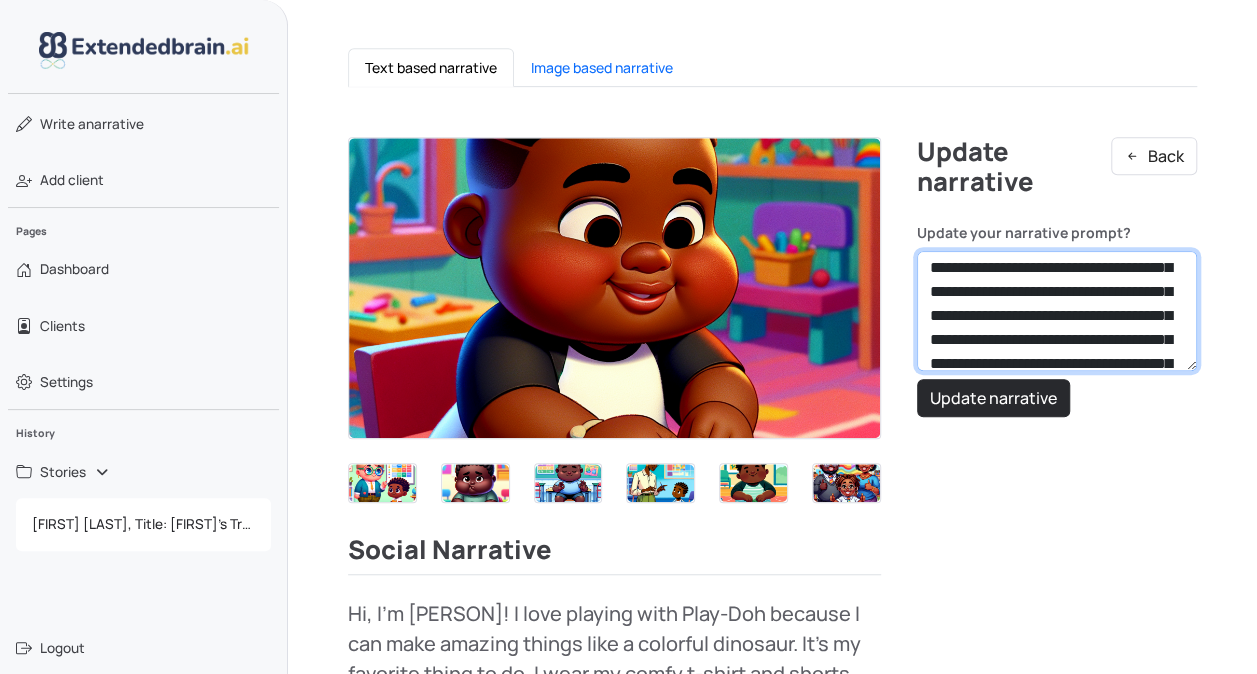 click on "**********" at bounding box center [1057, 311] 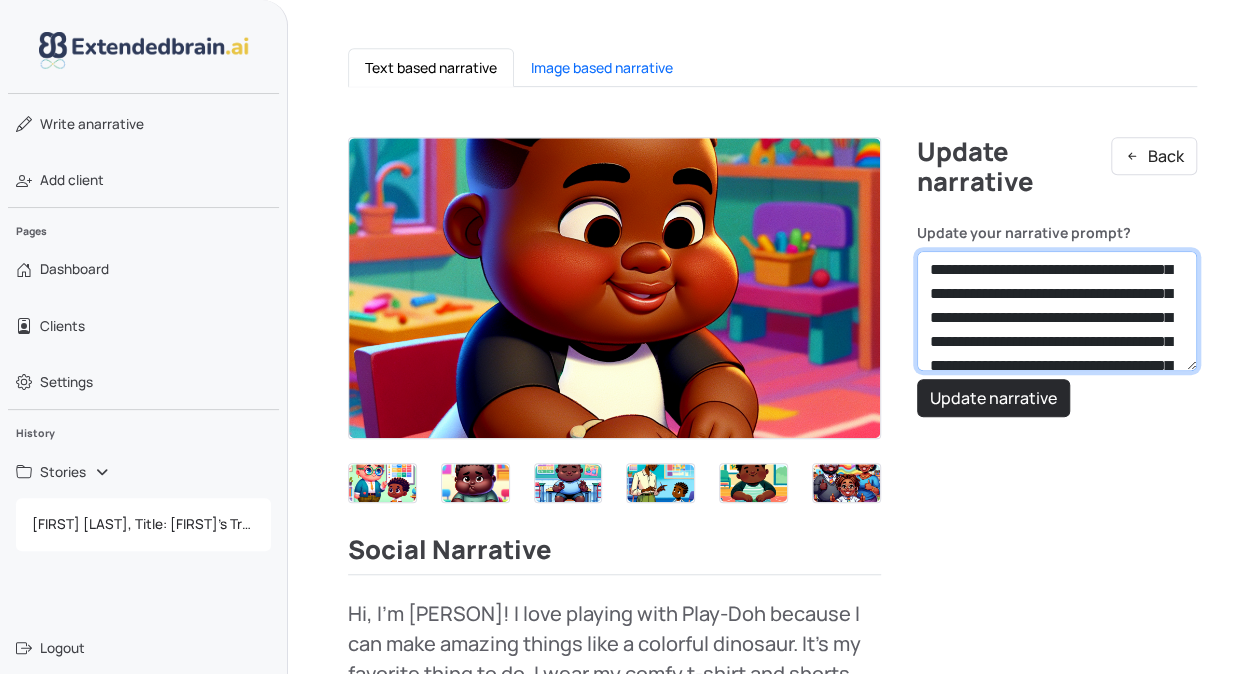 scroll, scrollTop: 410, scrollLeft: 0, axis: vertical 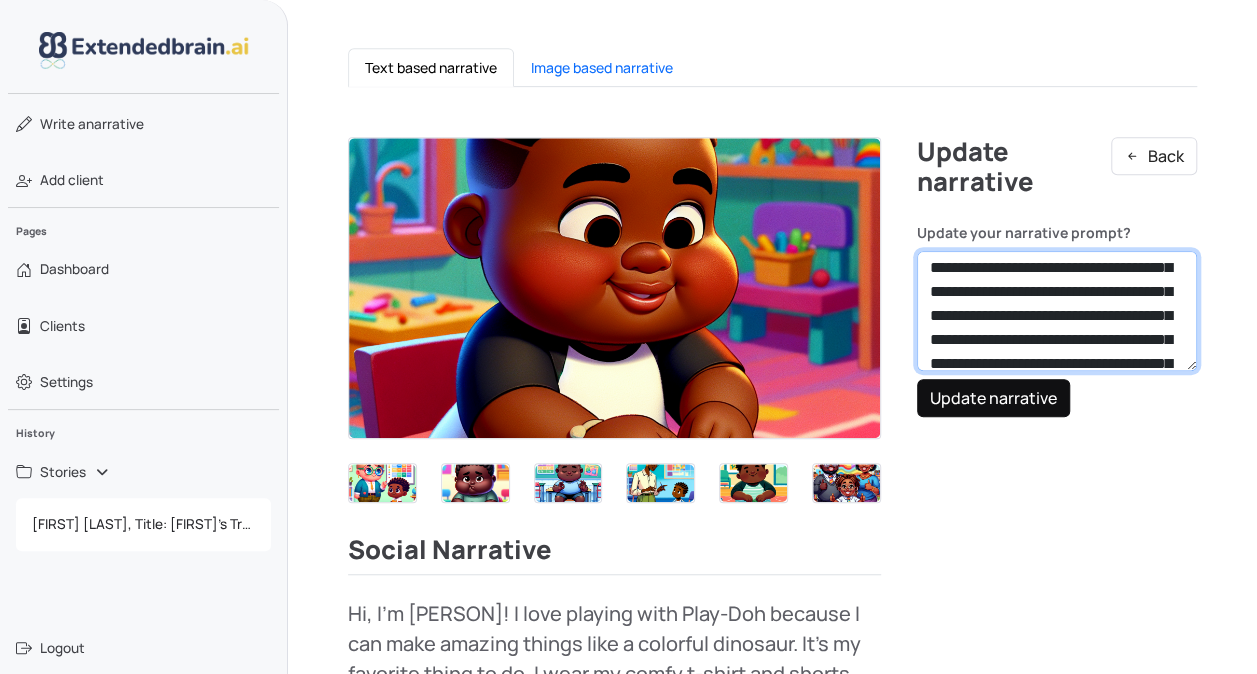 type on "**********" 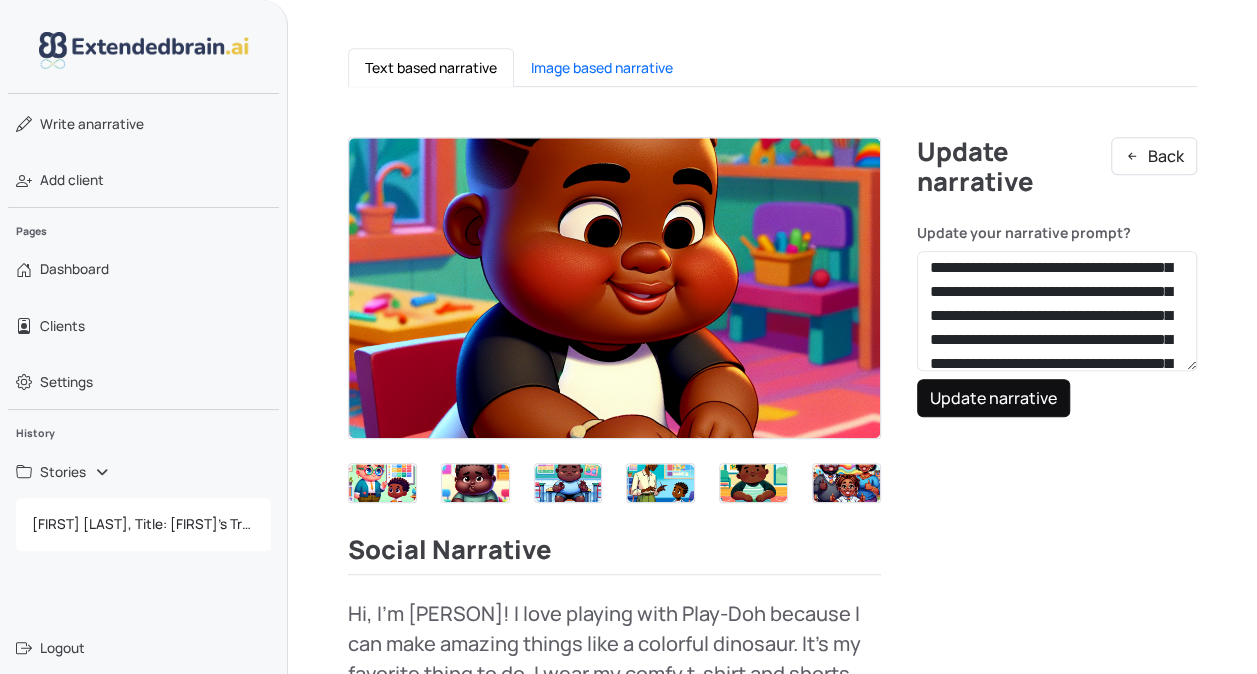 click on "Update narrative" at bounding box center (993, 398) 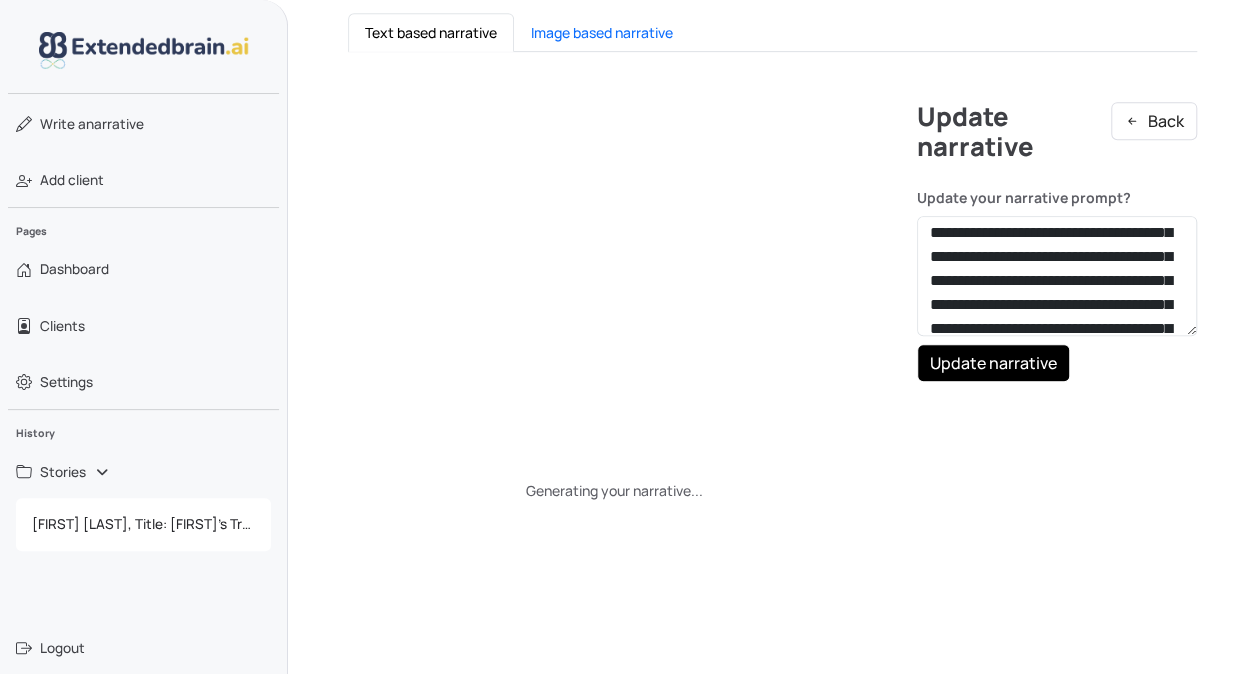 scroll, scrollTop: 461, scrollLeft: 0, axis: vertical 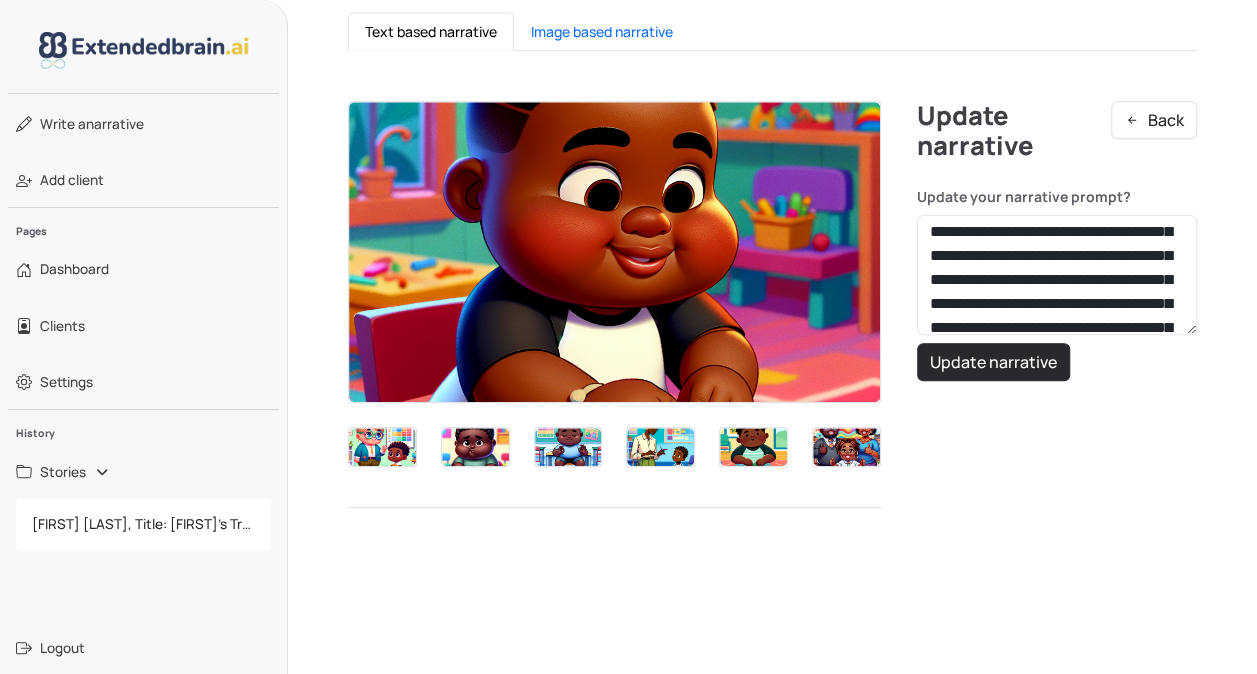 click at bounding box center [382, 447] 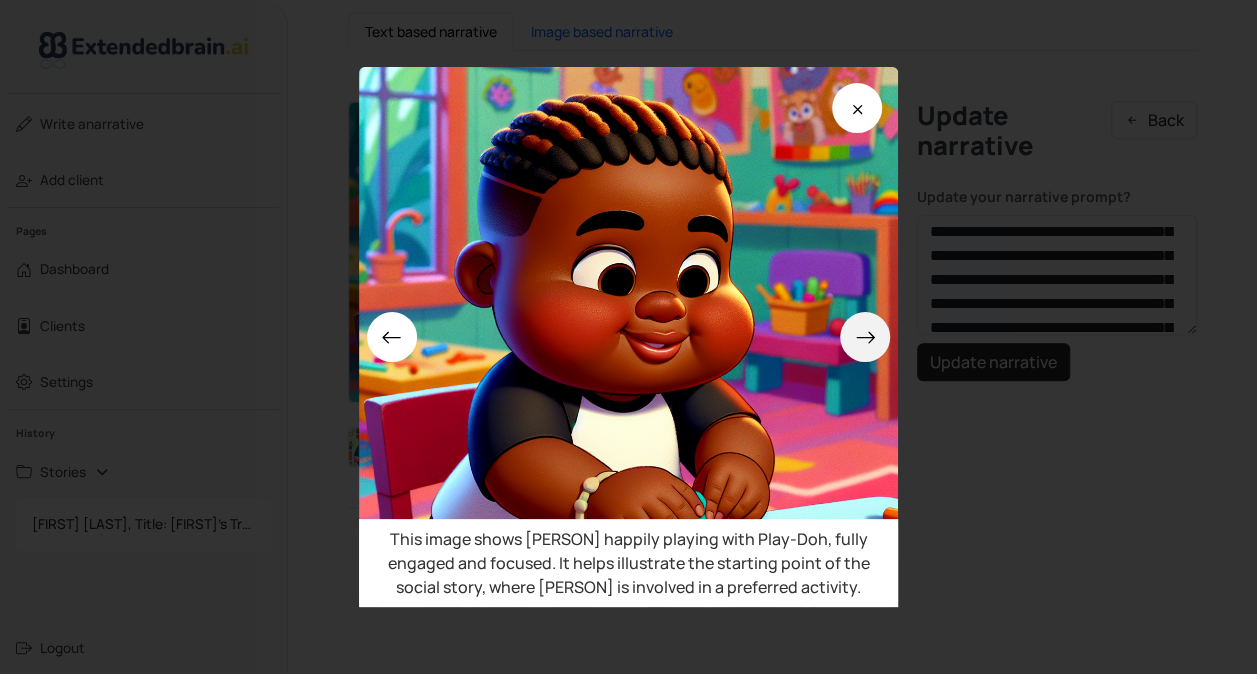 click 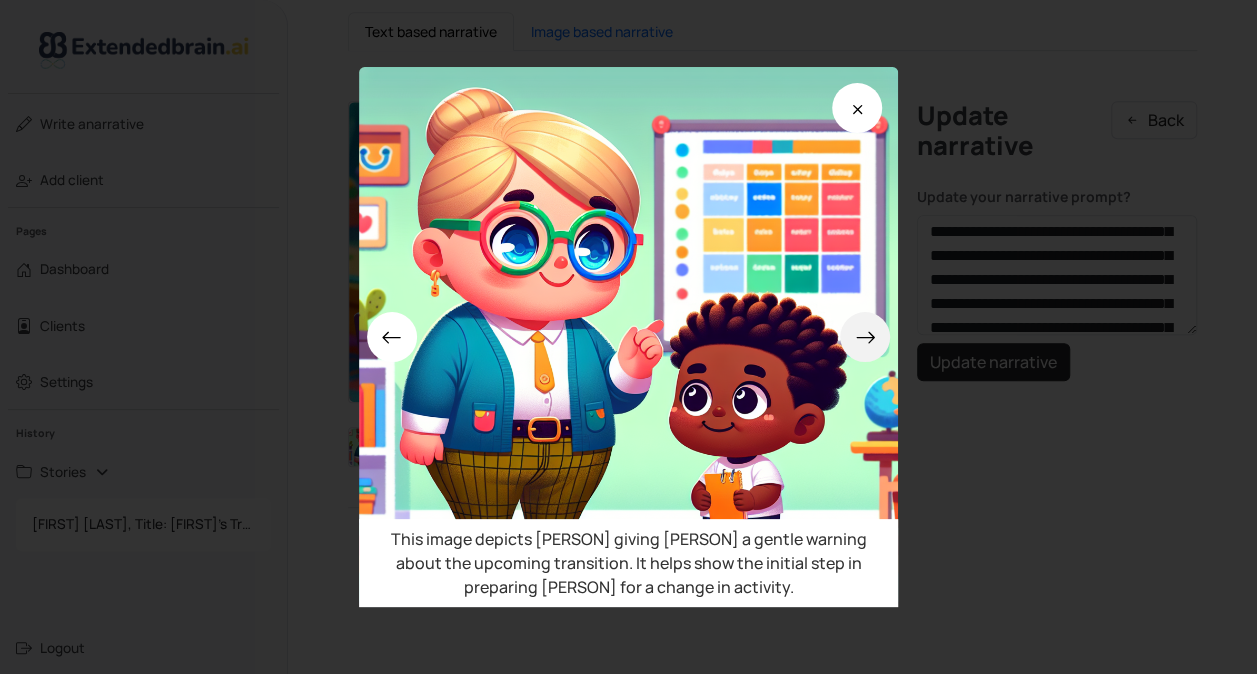 click 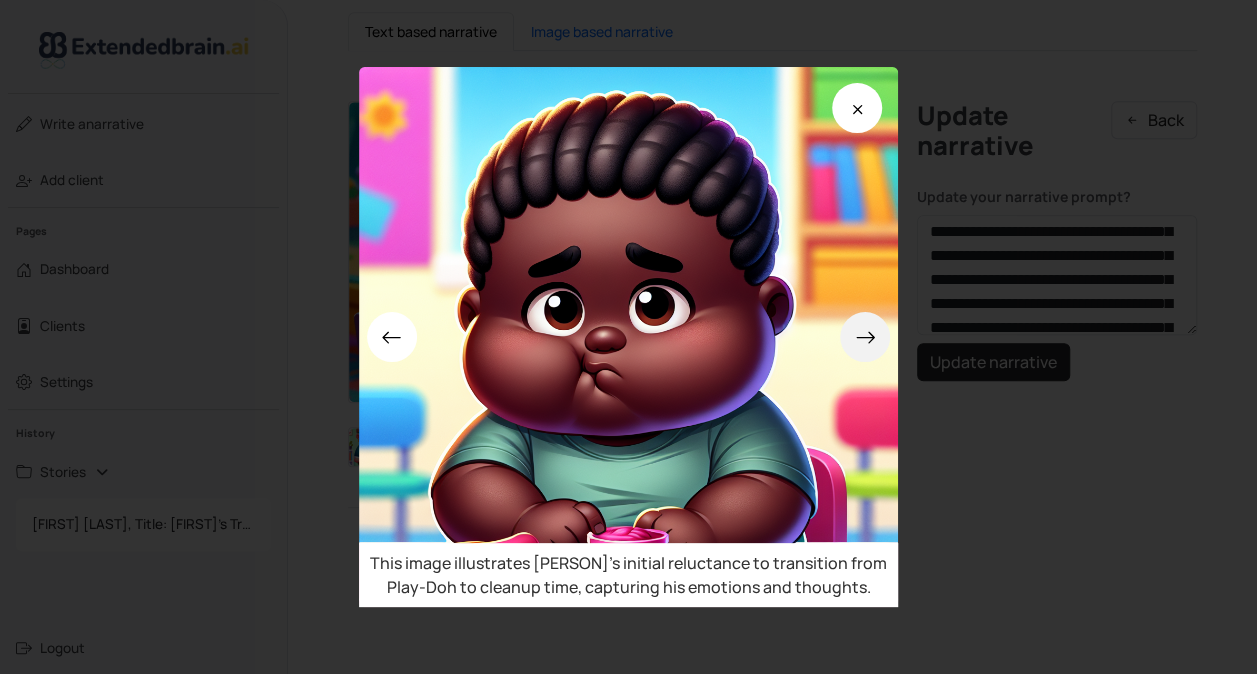 click 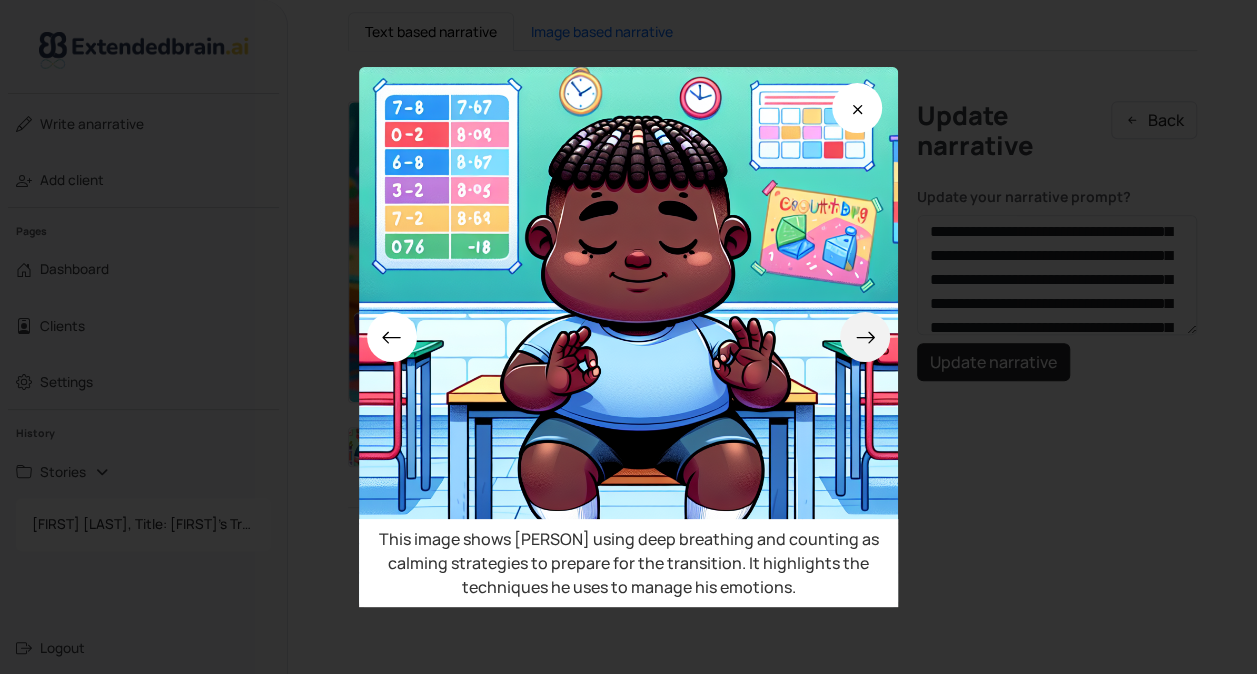 click 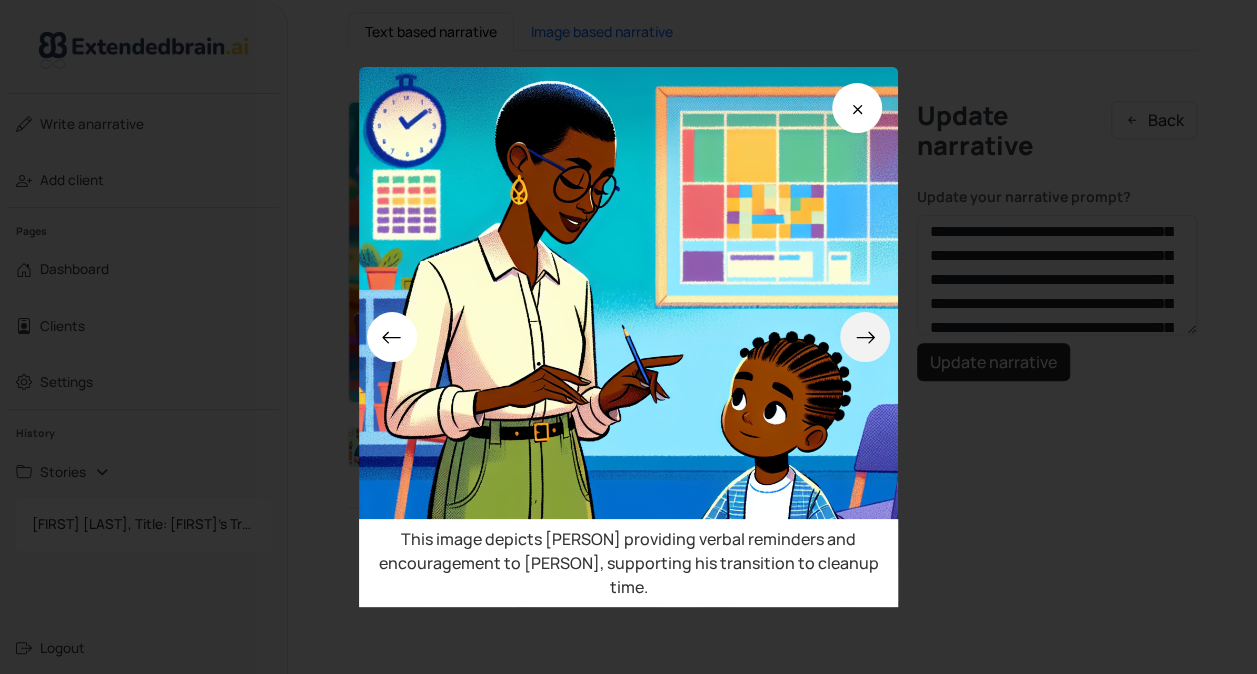 click 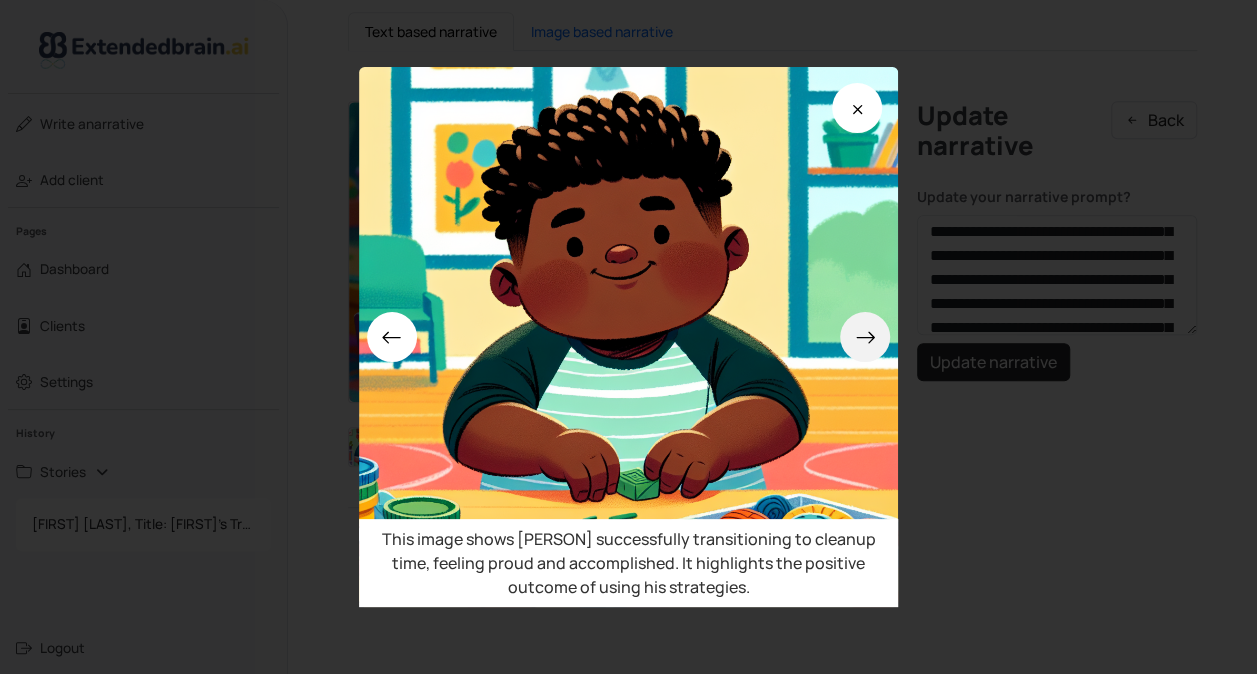 click 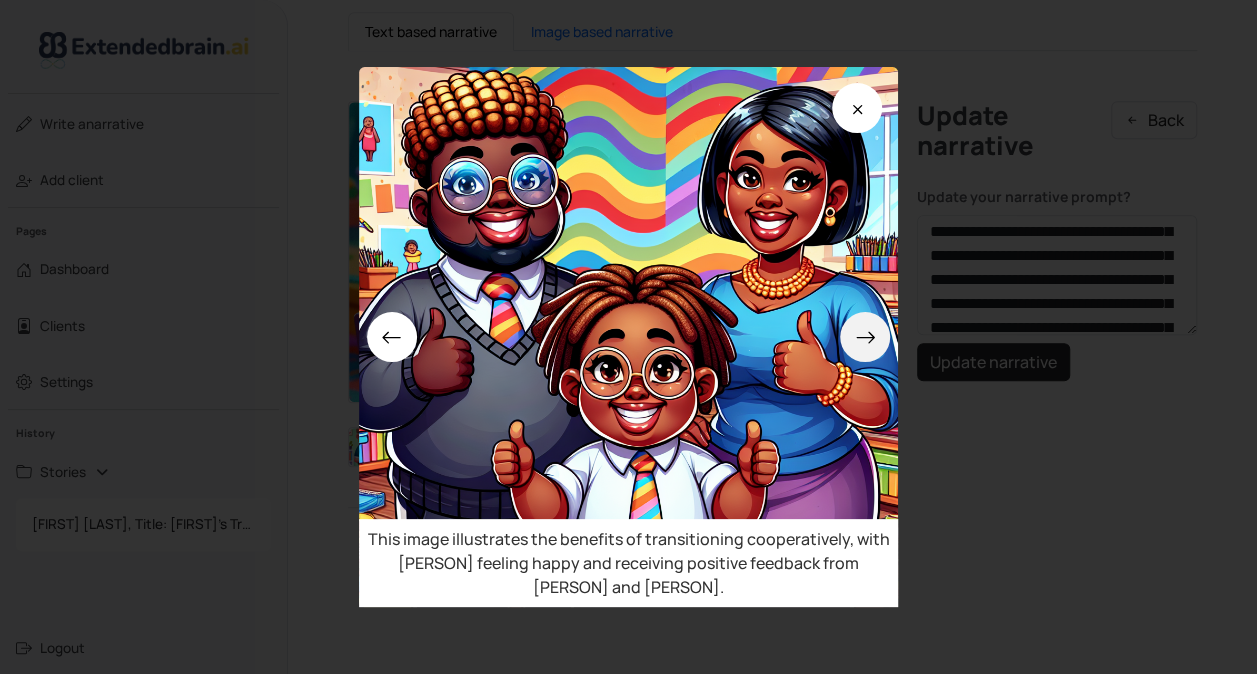 click 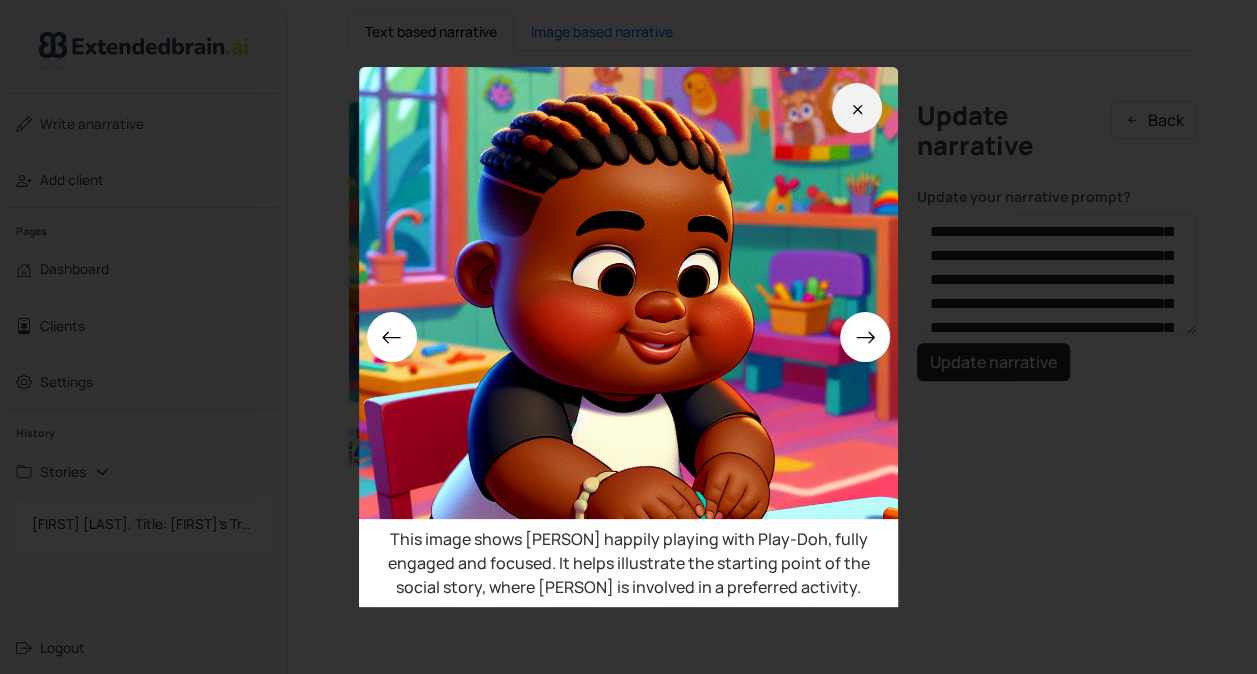 click 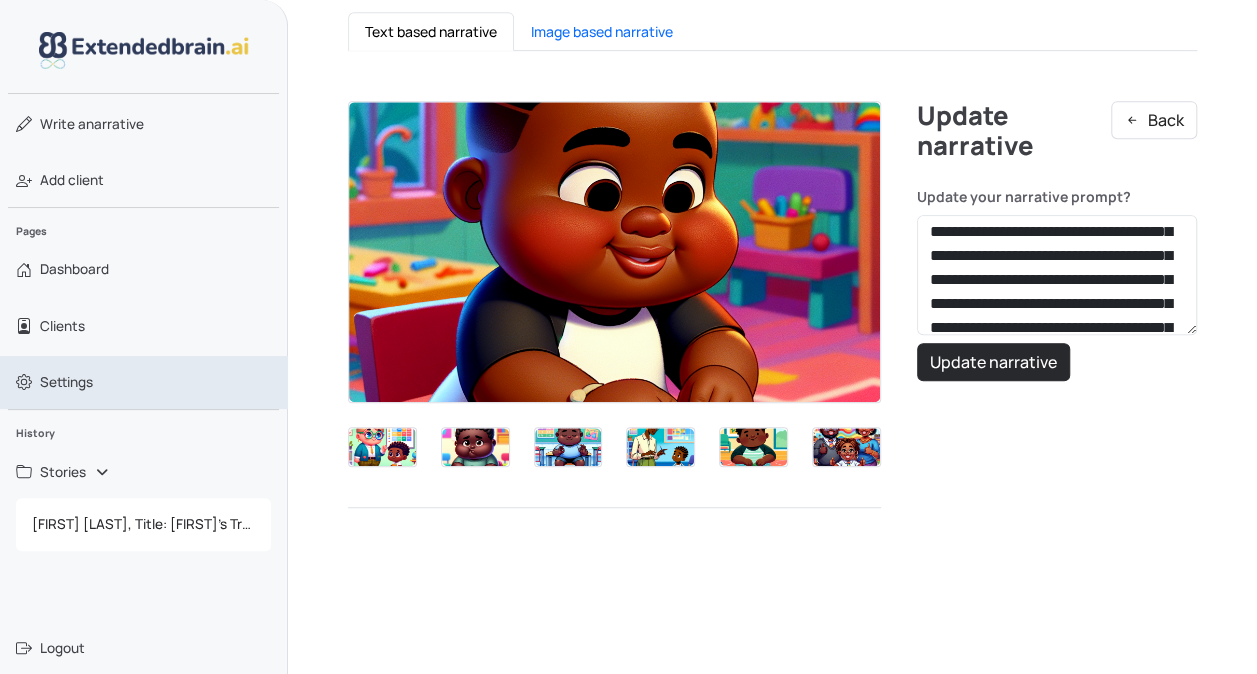 scroll, scrollTop: 510, scrollLeft: 0, axis: vertical 